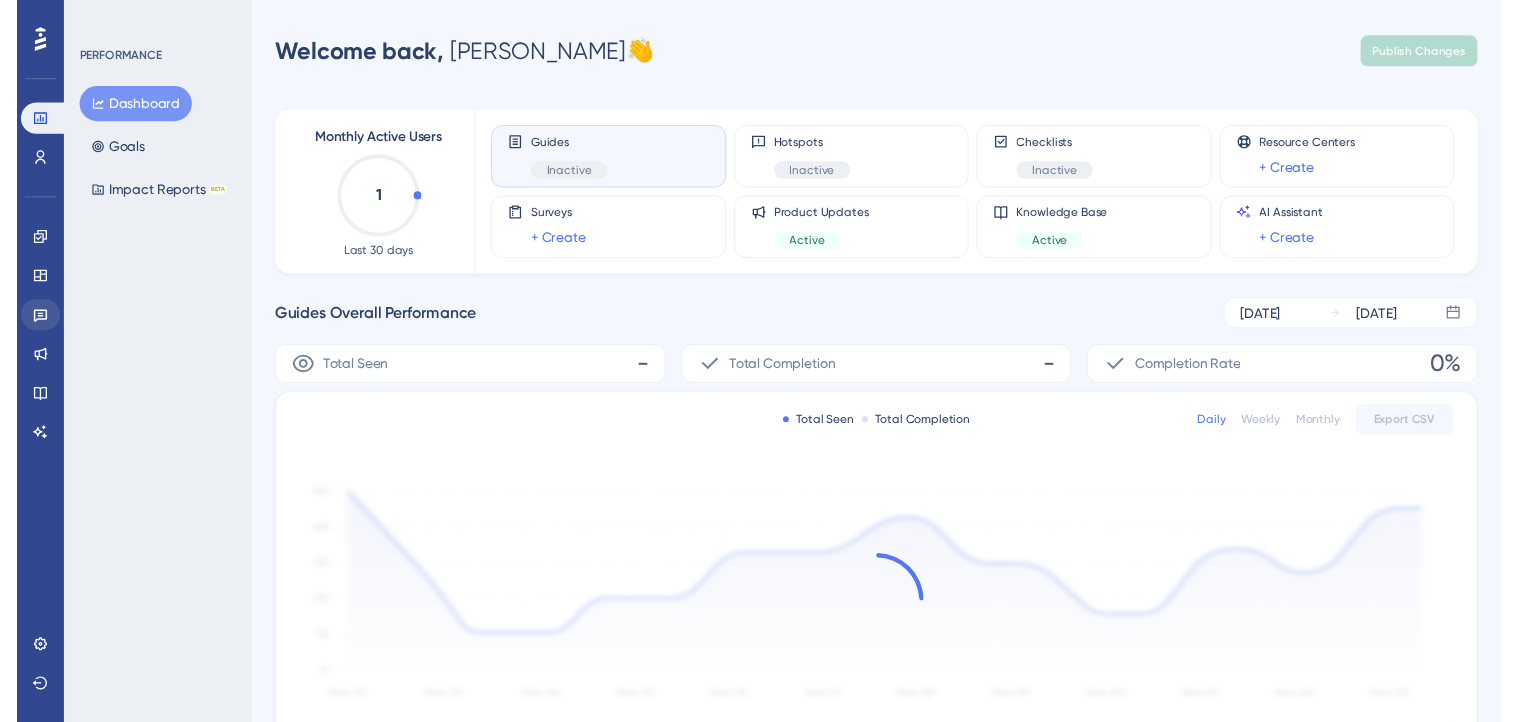 scroll, scrollTop: 0, scrollLeft: 0, axis: both 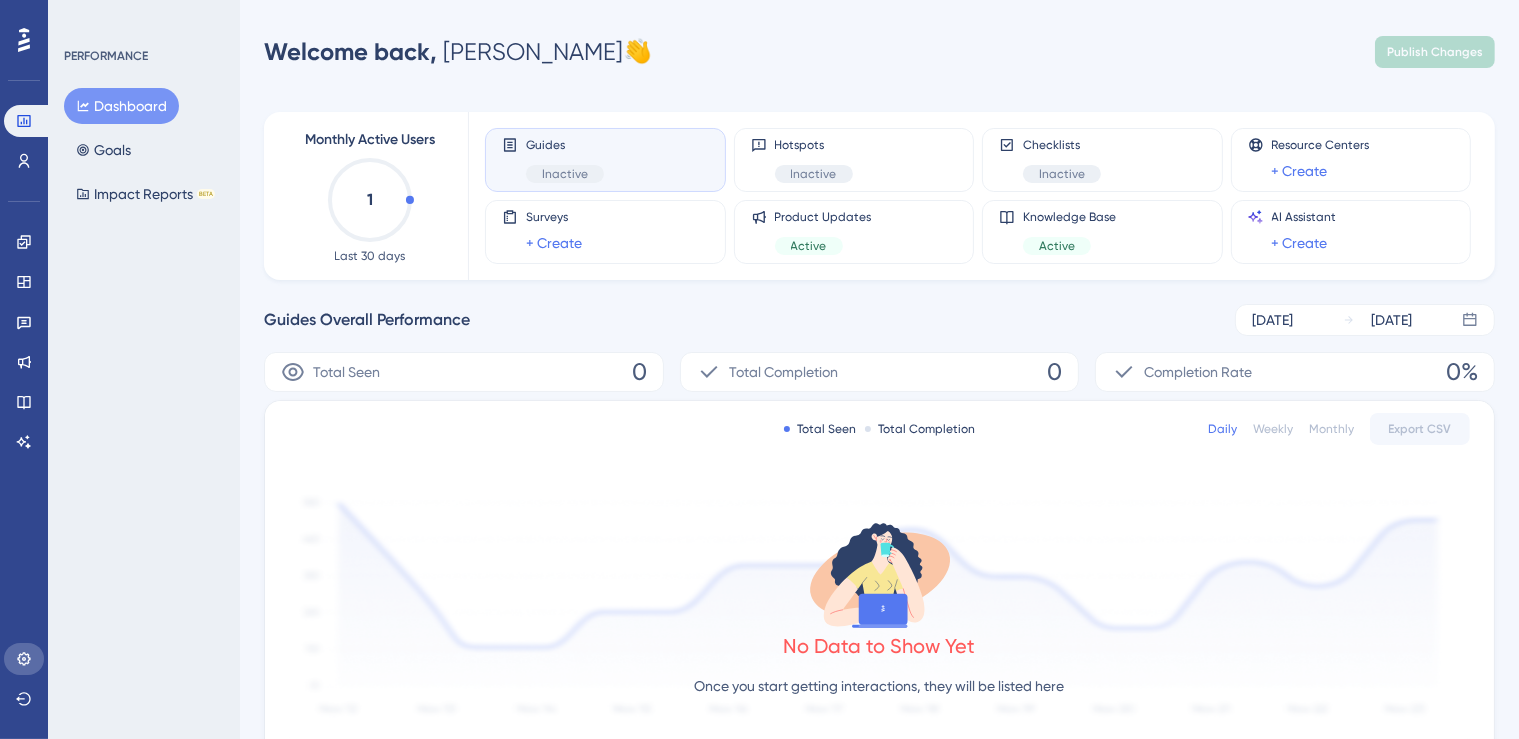 click at bounding box center [24, 659] 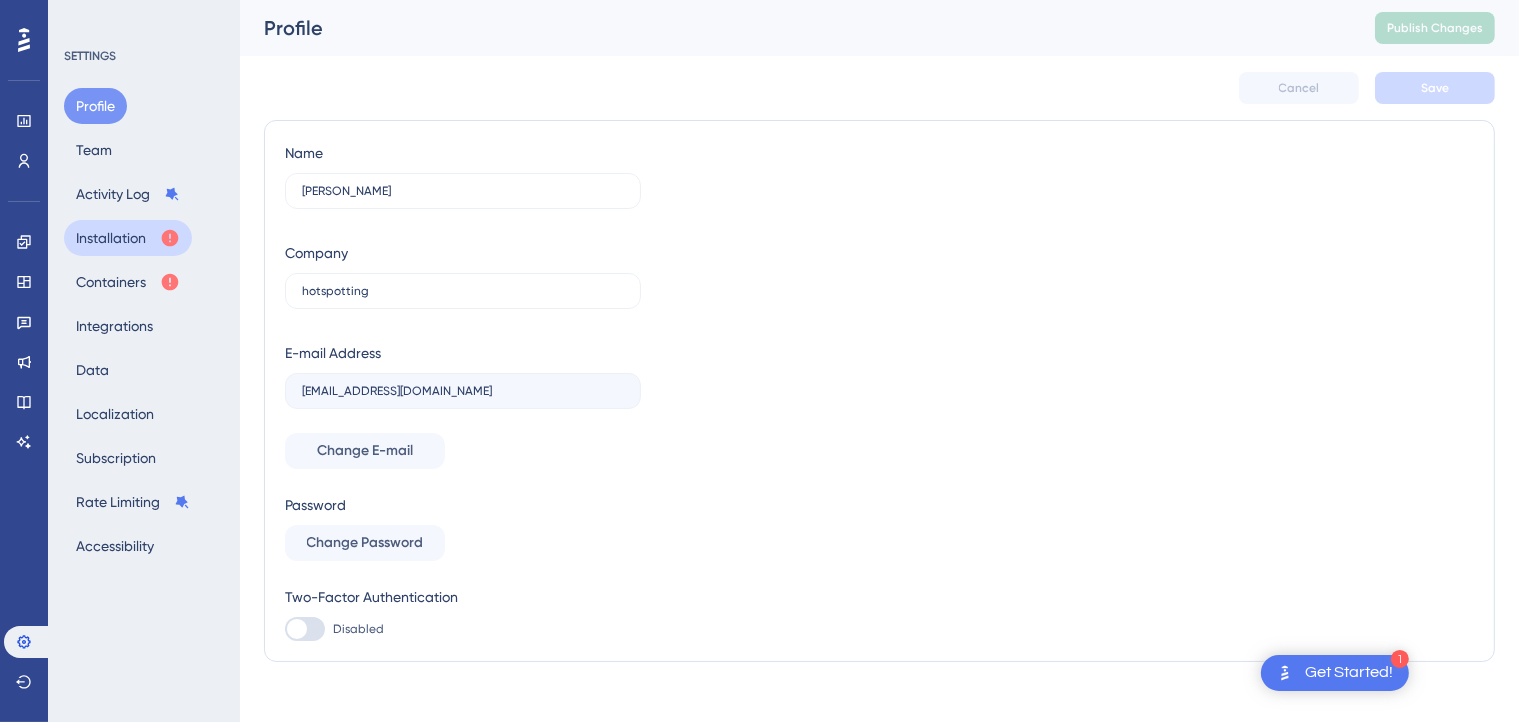 click on "Installation" at bounding box center [128, 238] 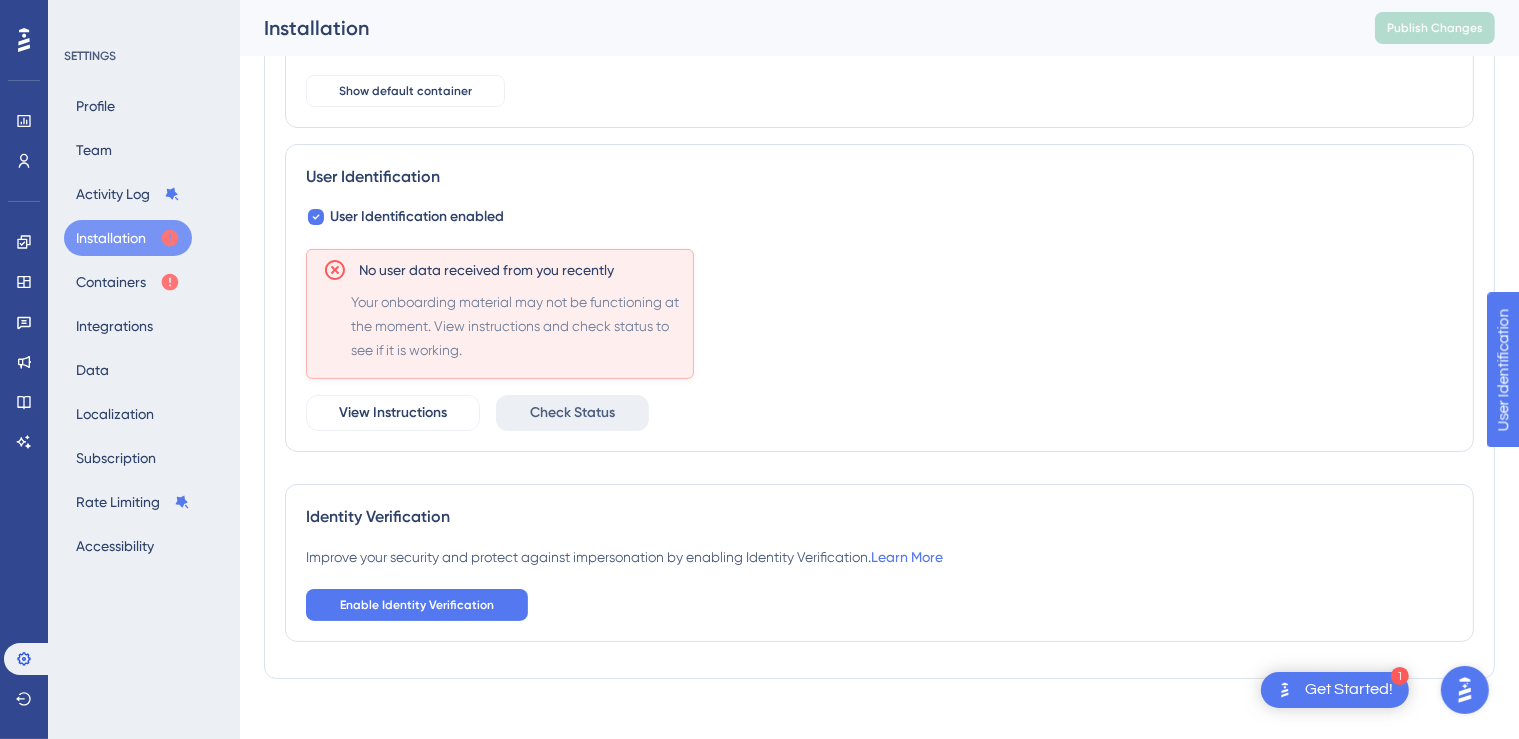 scroll, scrollTop: 0, scrollLeft: 0, axis: both 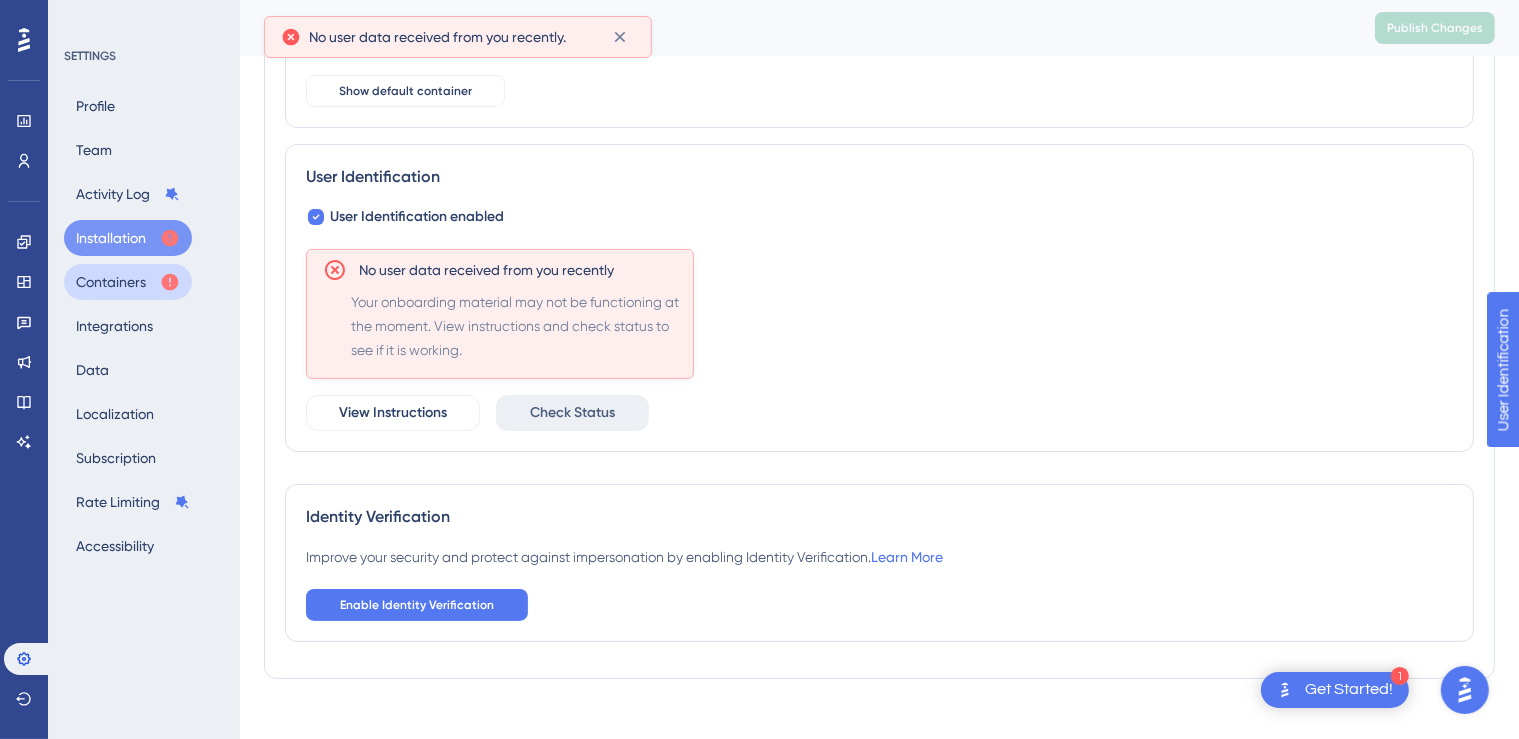 click on "Containers" at bounding box center (128, 282) 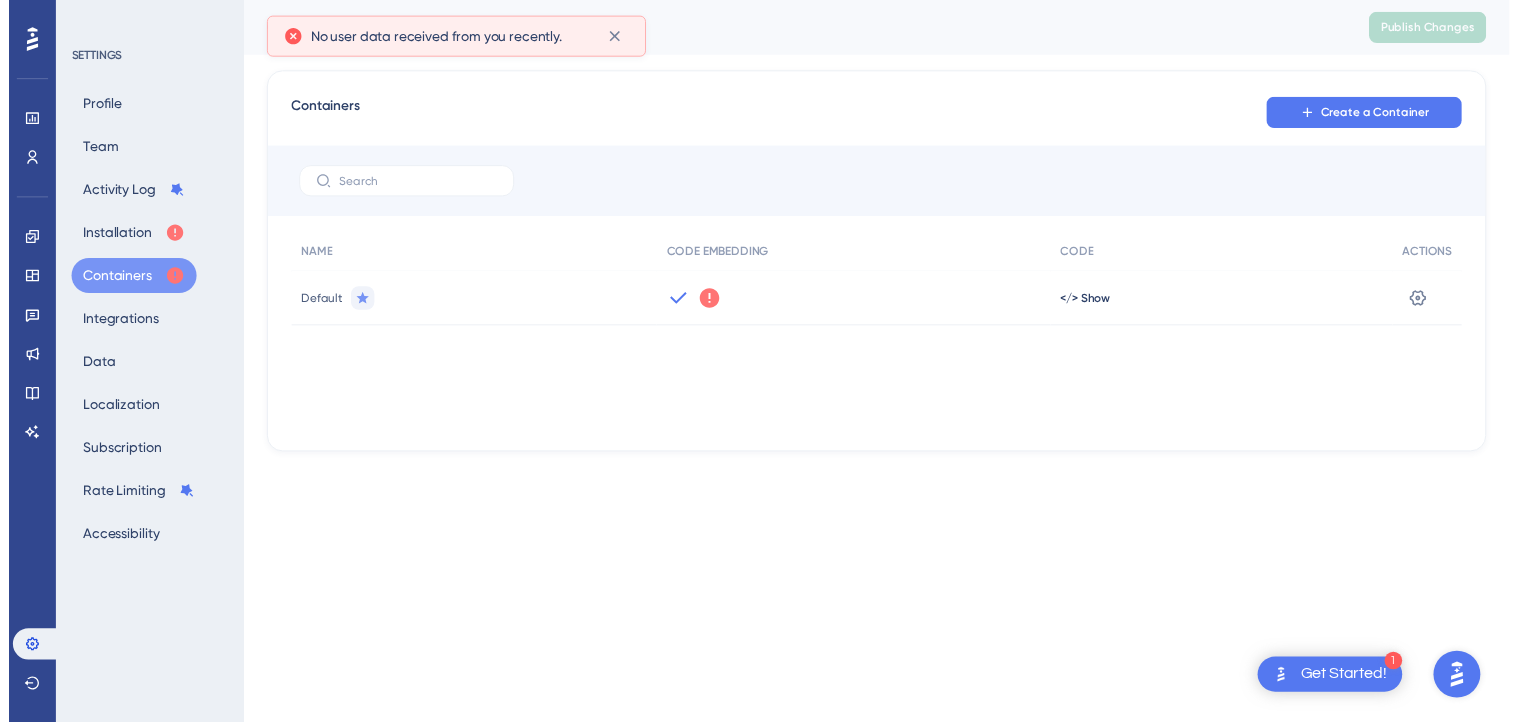 scroll, scrollTop: 0, scrollLeft: 0, axis: both 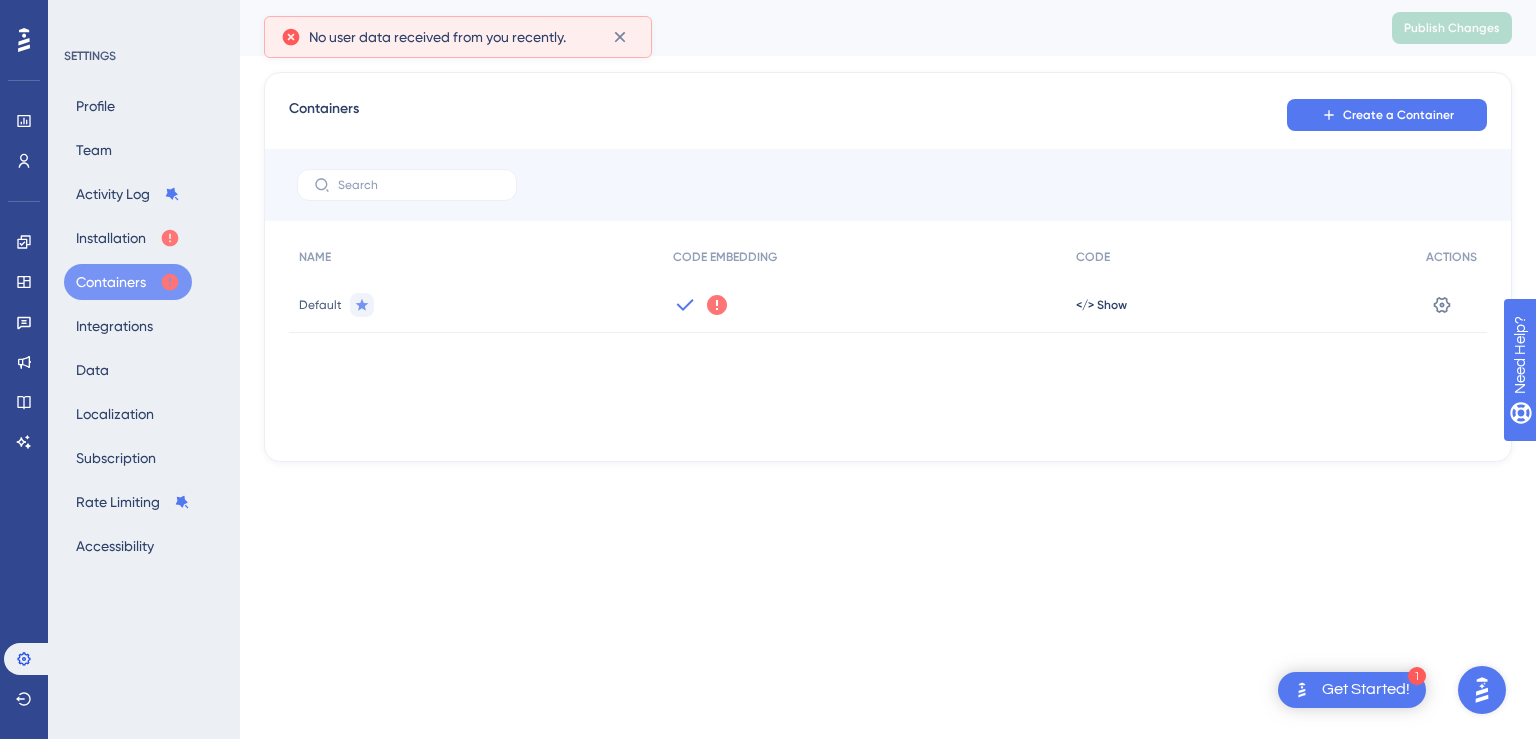 click on "</> Show" at bounding box center (1241, 305) 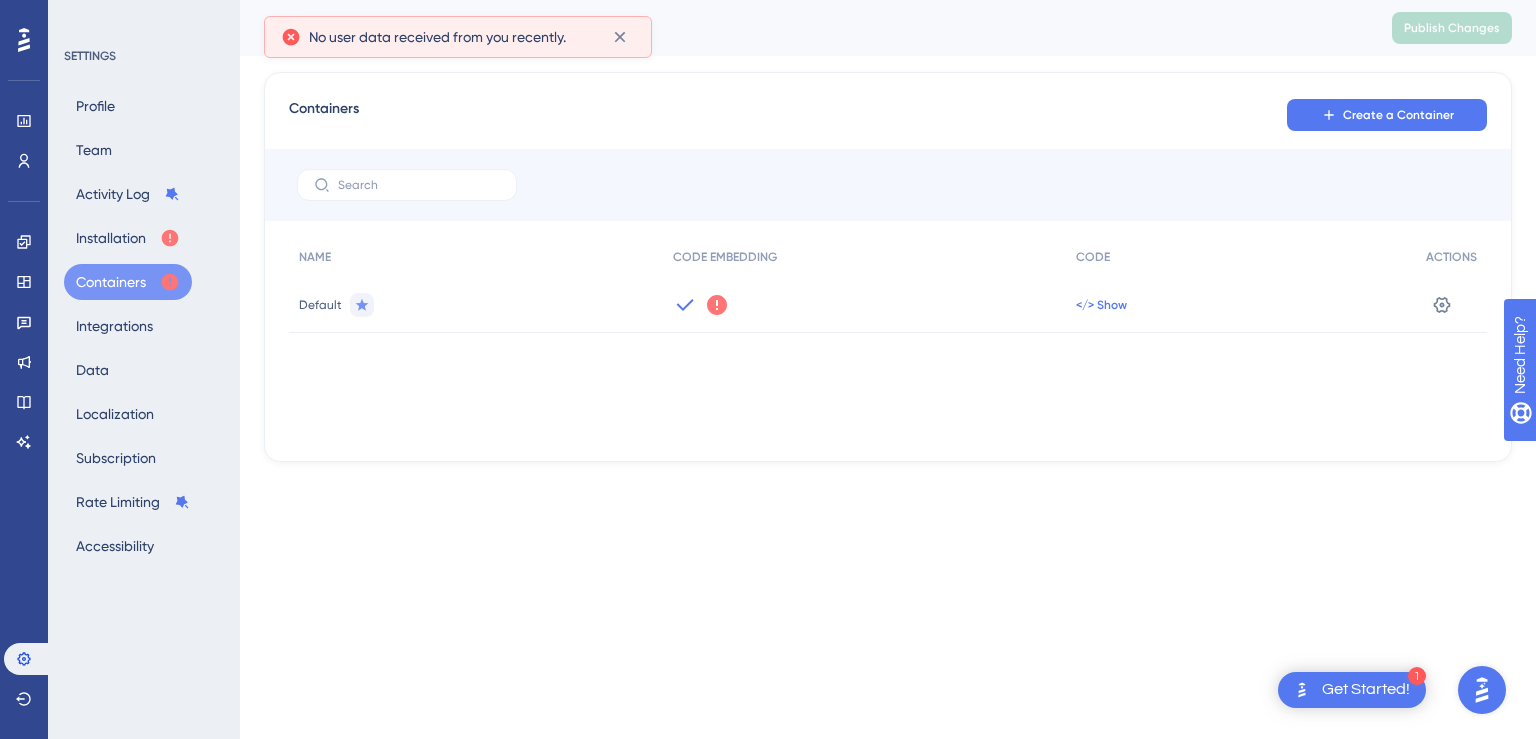 click on "</> Show" at bounding box center [1101, 305] 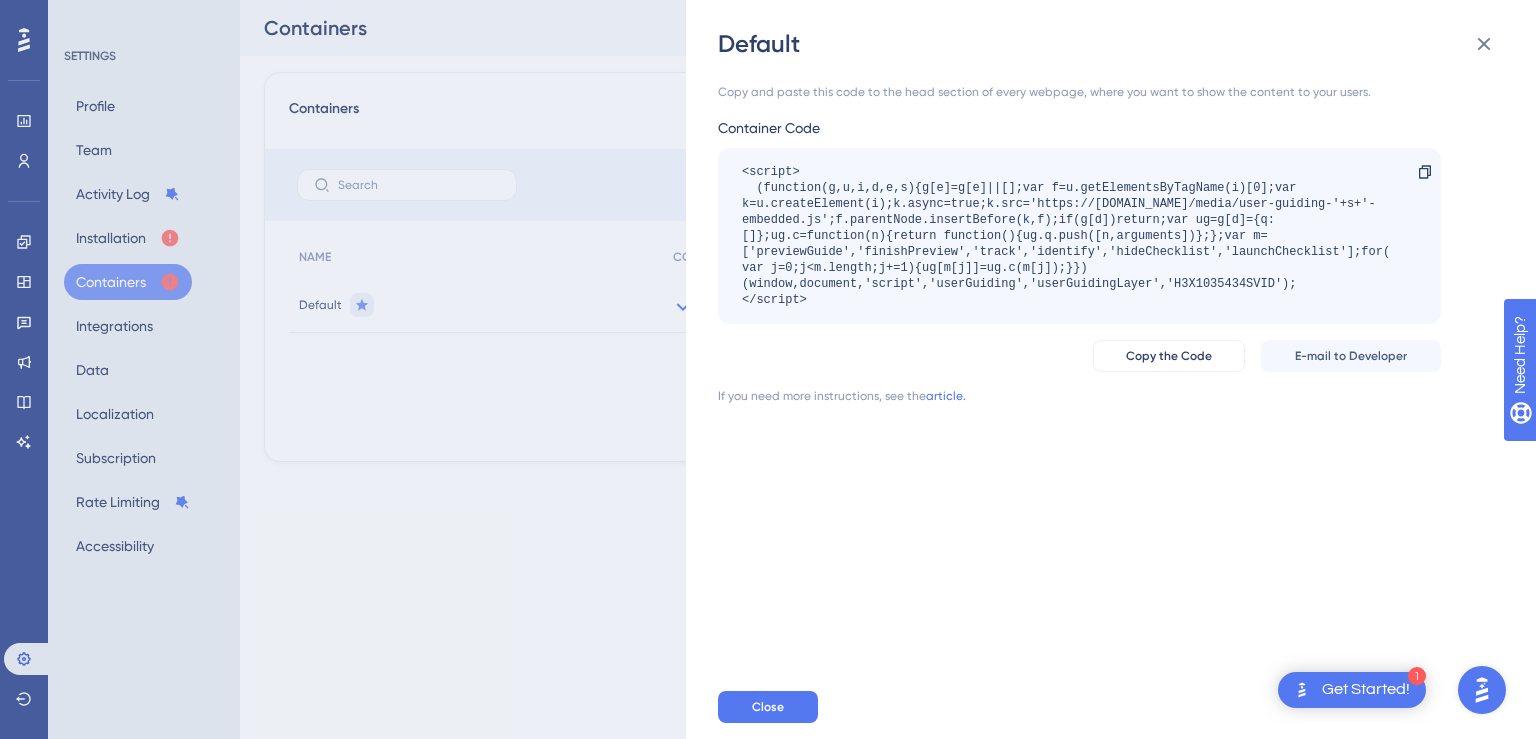 click on "<script>
(function(g,u,i,d,e,s){g[e]=g[e]||[];var f=u.getElementsByTagName(i)[0];var k=u.createElement(i);k.async=true;k.src='https://[DOMAIN_NAME]/media/user-guiding-'+s+'-embedded.js';f.parentNode.insertBefore(k,f);if(g[d])return;var ug=g[d]={q:[]};ug.c=function(n){return function(){ug.q.push([n,arguments])};};var m=['previewGuide','finishPreview','track','identify','hideChecklist','launchChecklist'];for(var j=0;j<m.length;j+=1){ug[m[j]]=ug.c(m[j]);}})(window,document,'script','userGuiding','userGuidingLayer','H3X1035434SVID');
</script>" at bounding box center [1069, 236] 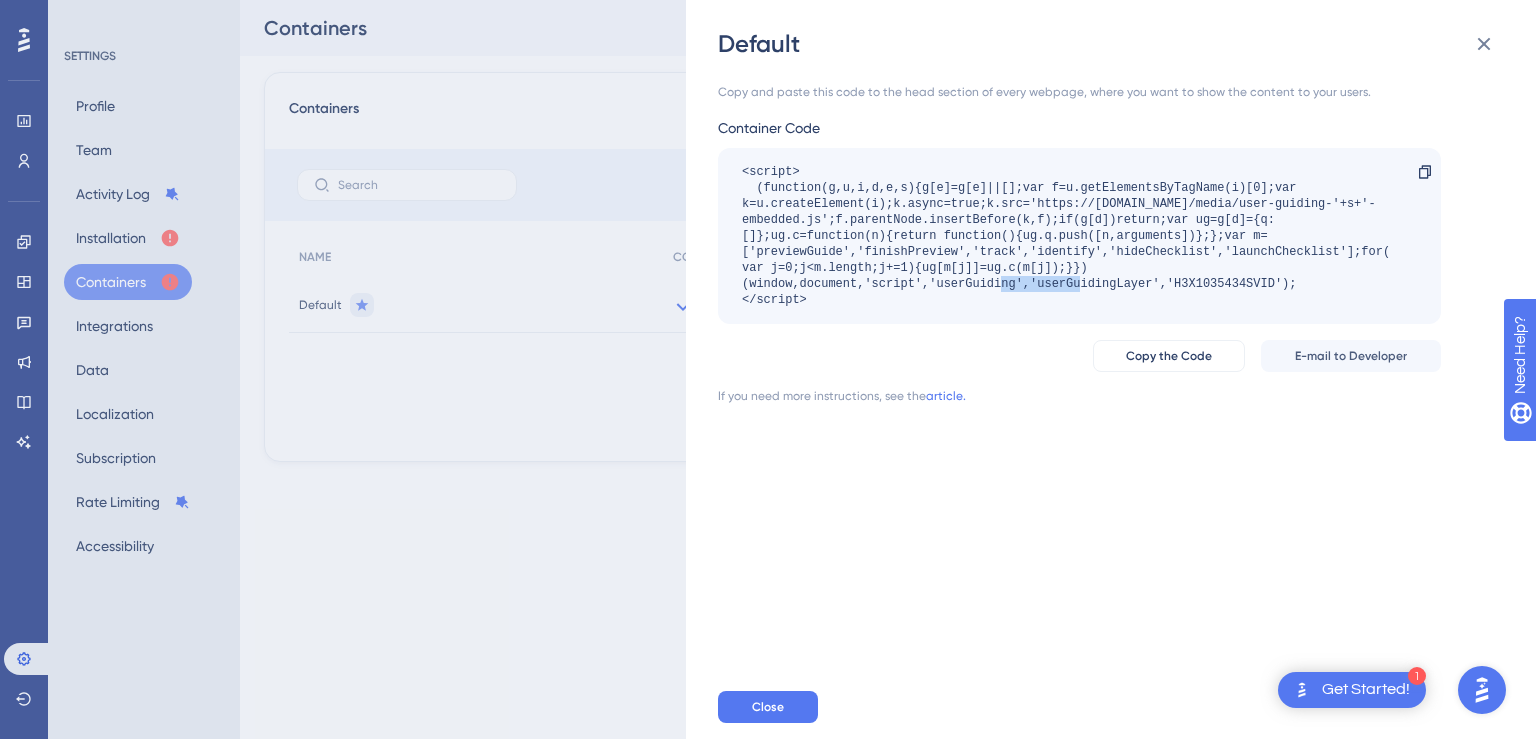 click on "<script>
(function(g,u,i,d,e,s){g[e]=g[e]||[];var f=u.getElementsByTagName(i)[0];var k=u.createElement(i);k.async=true;k.src='https://[DOMAIN_NAME]/media/user-guiding-'+s+'-embedded.js';f.parentNode.insertBefore(k,f);if(g[d])return;var ug=g[d]={q:[]};ug.c=function(n){return function(){ug.q.push([n,arguments])};};var m=['previewGuide','finishPreview','track','identify','hideChecklist','launchChecklist'];for(var j=0;j<m.length;j+=1){ug[m[j]]=ug.c(m[j]);}})(window,document,'script','userGuiding','userGuidingLayer','H3X1035434SVID');
</script>" at bounding box center (1069, 236) 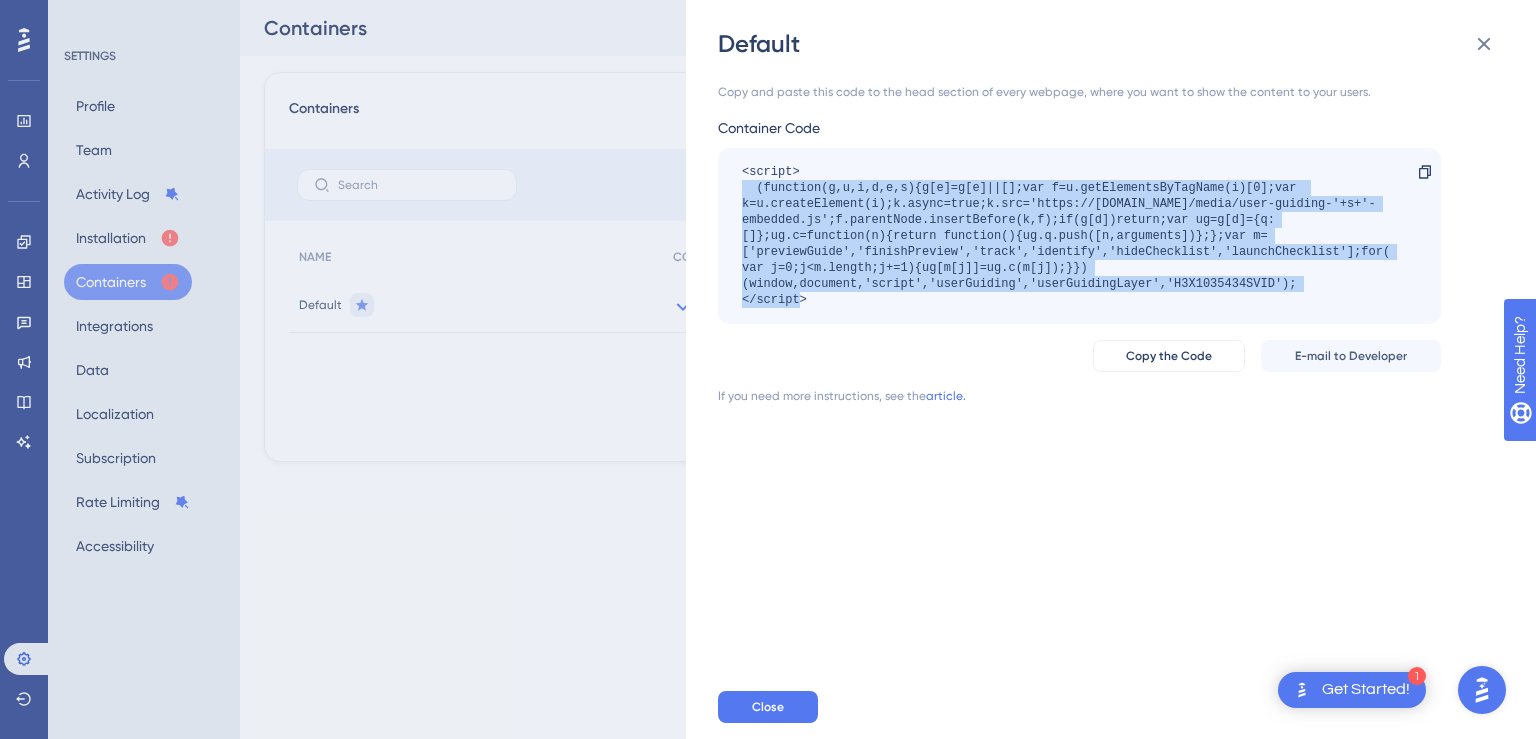 click on "<script>
(function(g,u,i,d,e,s){g[e]=g[e]||[];var f=u.getElementsByTagName(i)[0];var k=u.createElement(i);k.async=true;k.src='https://[DOMAIN_NAME]/media/user-guiding-'+s+'-embedded.js';f.parentNode.insertBefore(k,f);if(g[d])return;var ug=g[d]={q:[]};ug.c=function(n){return function(){ug.q.push([n,arguments])};};var m=['previewGuide','finishPreview','track','identify','hideChecklist','launchChecklist'];for(var j=0;j<m.length;j+=1){ug[m[j]]=ug.c(m[j]);}})(window,document,'script','userGuiding','userGuidingLayer','H3X1035434SVID');
</script>" at bounding box center [1069, 236] 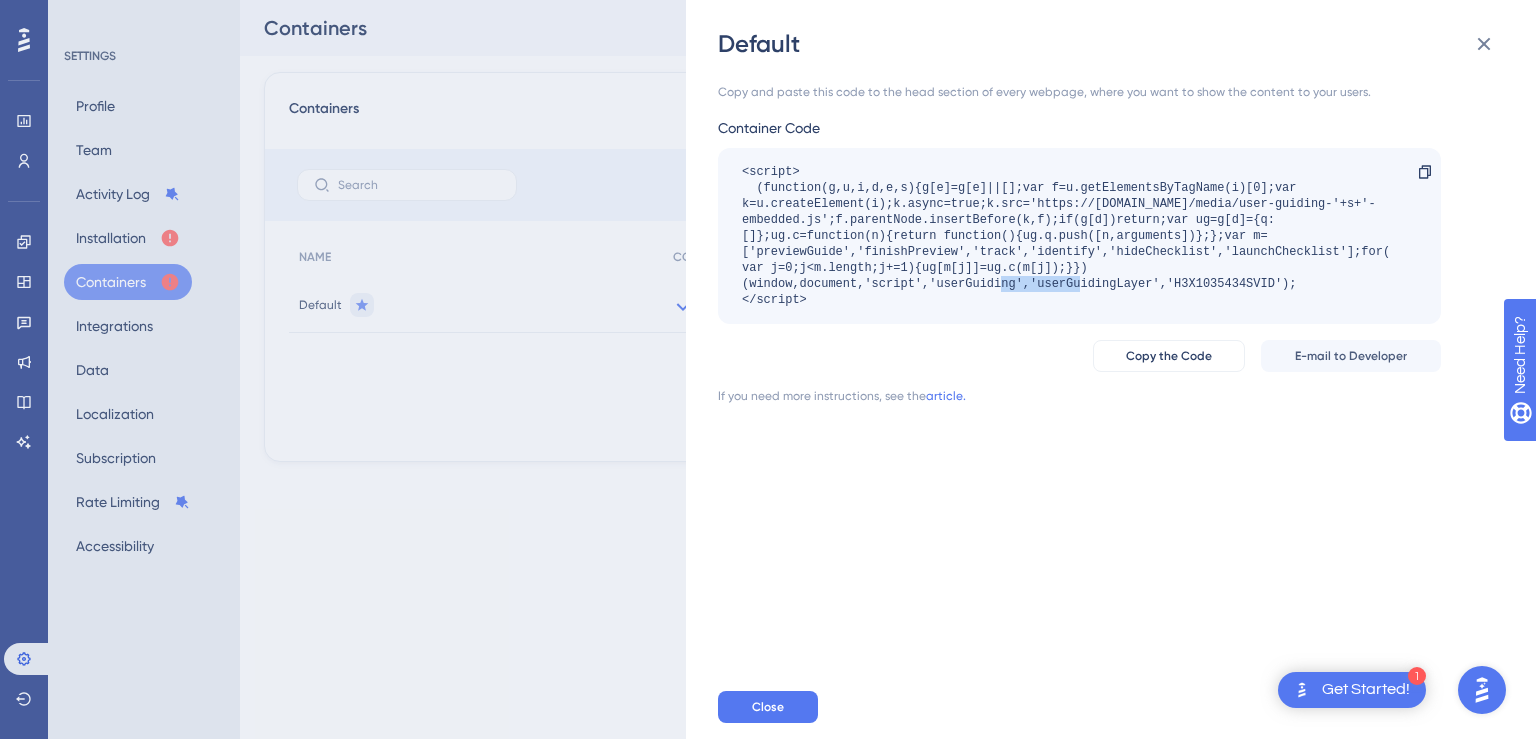 click on "<script>
(function(g,u,i,d,e,s){g[e]=g[e]||[];var f=u.getElementsByTagName(i)[0];var k=u.createElement(i);k.async=true;k.src='https://[DOMAIN_NAME]/media/user-guiding-'+s+'-embedded.js';f.parentNode.insertBefore(k,f);if(g[d])return;var ug=g[d]={q:[]};ug.c=function(n){return function(){ug.q.push([n,arguments])};};var m=['previewGuide','finishPreview','track','identify','hideChecklist','launchChecklist'];for(var j=0;j<m.length;j+=1){ug[m[j]]=ug.c(m[j]);}})(window,document,'script','userGuiding','userGuidingLayer','H3X1035434SVID');
</script>" at bounding box center [1069, 236] 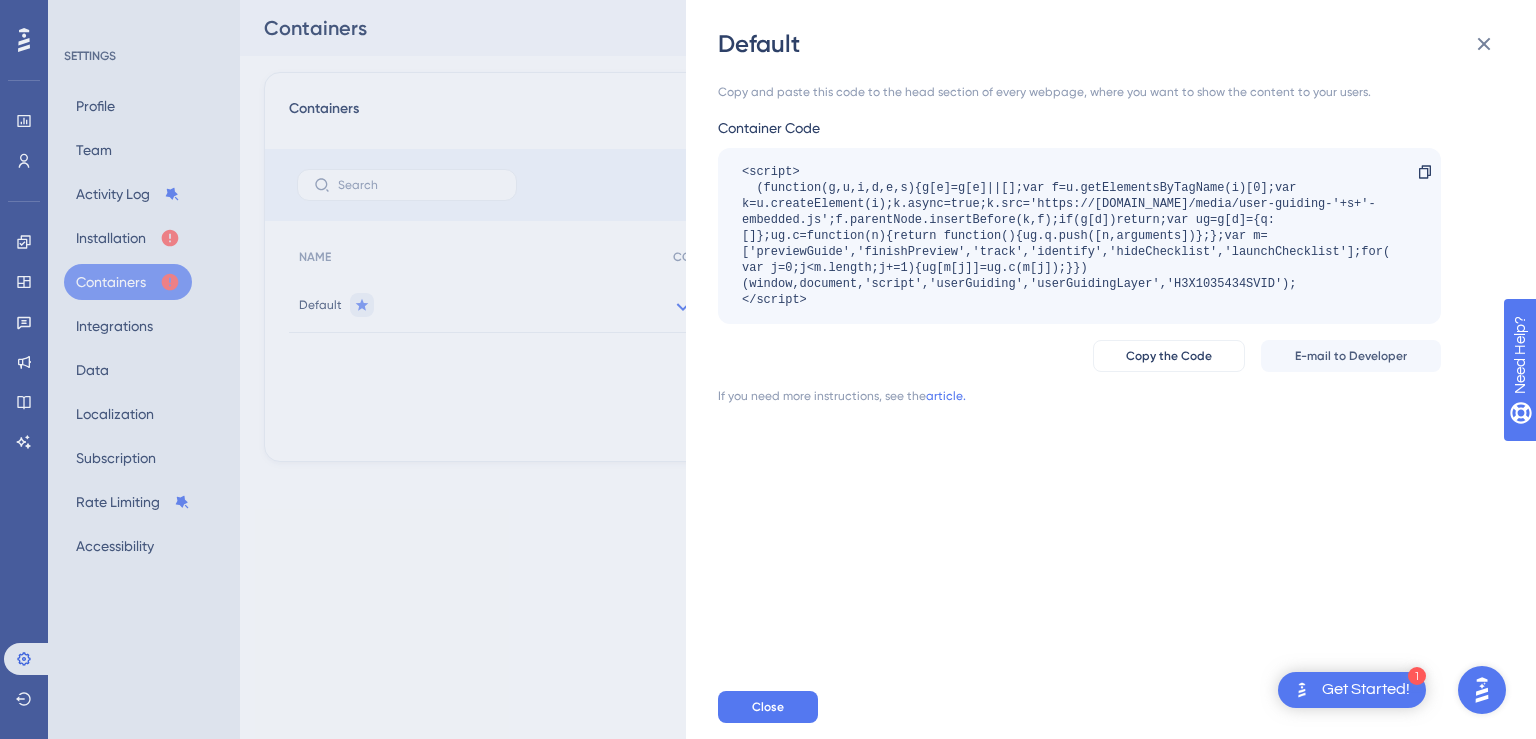 click on "<script>
(function(g,u,i,d,e,s){g[e]=g[e]||[];var f=u.getElementsByTagName(i)[0];var k=u.createElement(i);k.async=true;k.src='https://[DOMAIN_NAME]/media/user-guiding-'+s+'-embedded.js';f.parentNode.insertBefore(k,f);if(g[d])return;var ug=g[d]={q:[]};ug.c=function(n){return function(){ug.q.push([n,arguments])};};var m=['previewGuide','finishPreview','track','identify','hideChecklist','launchChecklist'];for(var j=0;j<m.length;j+=1){ug[m[j]]=ug.c(m[j]);}})(window,document,'script','userGuiding','userGuidingLayer','H3X1035434SVID');
</script>
Copy" at bounding box center (1079, 236) 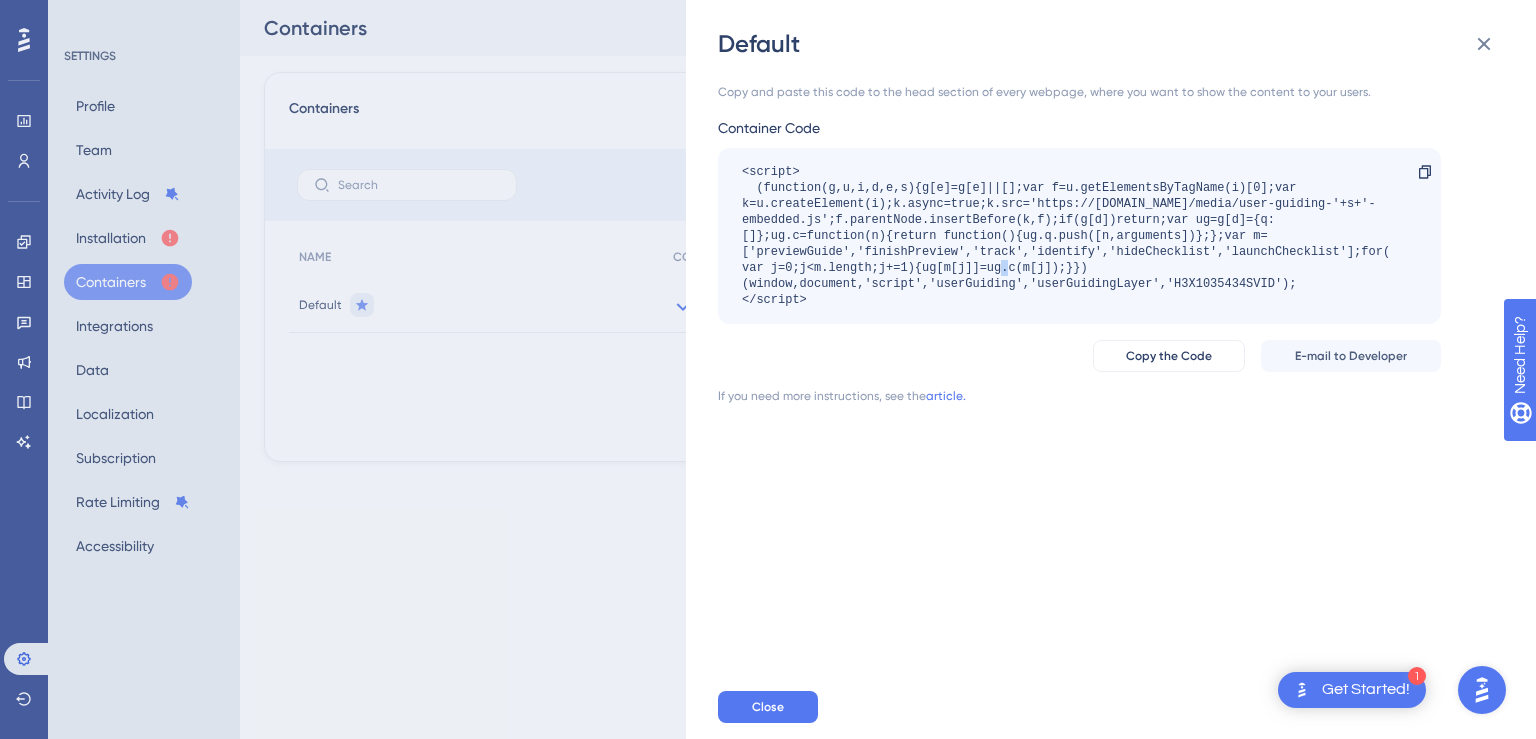 click on "<script>
(function(g,u,i,d,e,s){g[e]=g[e]||[];var f=u.getElementsByTagName(i)[0];var k=u.createElement(i);k.async=true;k.src='https://[DOMAIN_NAME]/media/user-guiding-'+s+'-embedded.js';f.parentNode.insertBefore(k,f);if(g[d])return;var ug=g[d]={q:[]};ug.c=function(n){return function(){ug.q.push([n,arguments])};};var m=['previewGuide','finishPreview','track','identify','hideChecklist','launchChecklist'];for(var j=0;j<m.length;j+=1){ug[m[j]]=ug.c(m[j]);}})(window,document,'script','userGuiding','userGuidingLayer','H3X1035434SVID');
</script>" at bounding box center [1069, 236] 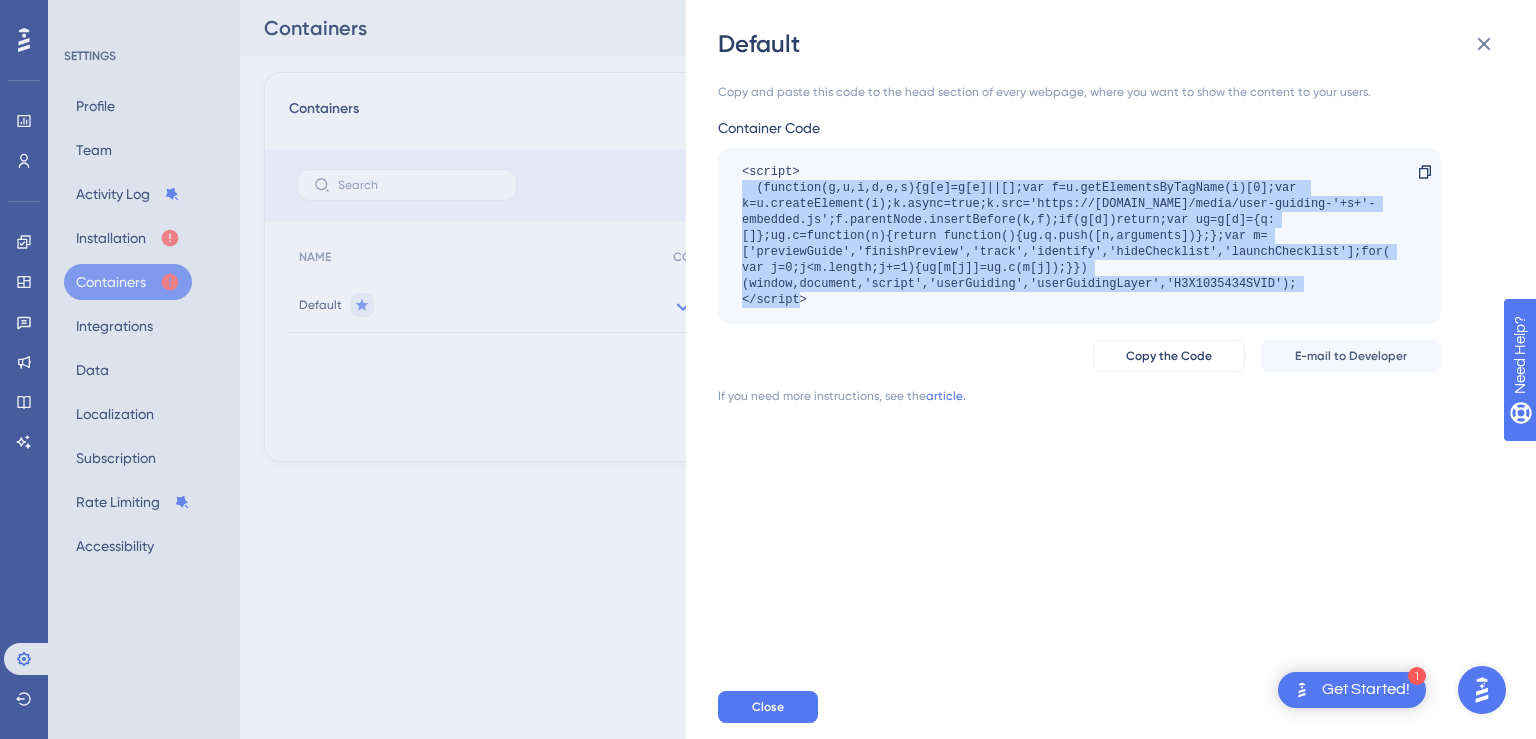 click on "<script>
(function(g,u,i,d,e,s){g[e]=g[e]||[];var f=u.getElementsByTagName(i)[0];var k=u.createElement(i);k.async=true;k.src='https://[DOMAIN_NAME]/media/user-guiding-'+s+'-embedded.js';f.parentNode.insertBefore(k,f);if(g[d])return;var ug=g[d]={q:[]};ug.c=function(n){return function(){ug.q.push([n,arguments])};};var m=['previewGuide','finishPreview','track','identify','hideChecklist','launchChecklist'];for(var j=0;j<m.length;j+=1){ug[m[j]]=ug.c(m[j]);}})(window,document,'script','userGuiding','userGuidingLayer','H3X1035434SVID');
</script>" at bounding box center (1069, 236) 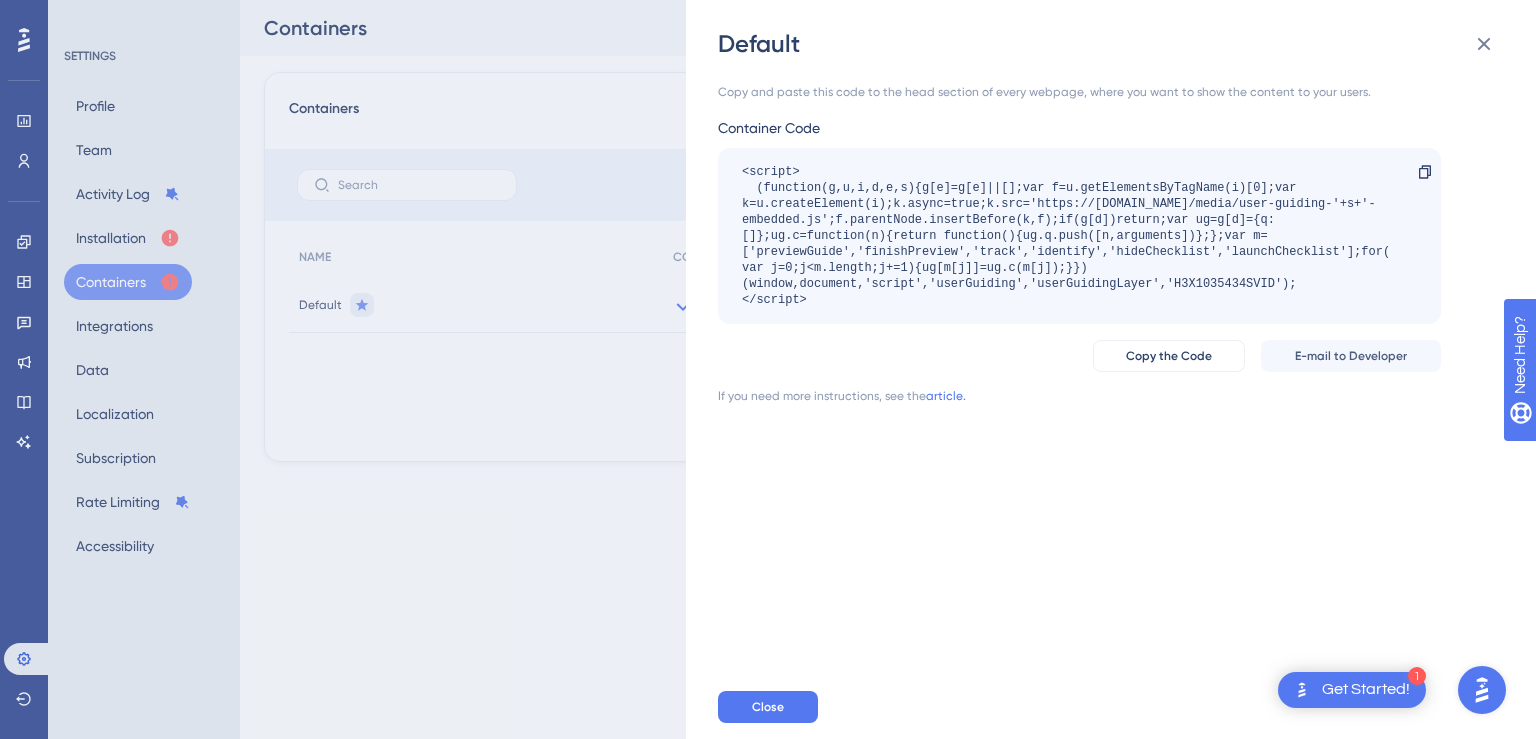 click on "<script>
(function(g,u,i,d,e,s){g[e]=g[e]||[];var f=u.getElementsByTagName(i)[0];var k=u.createElement(i);k.async=true;k.src='https://[DOMAIN_NAME]/media/user-guiding-'+s+'-embedded.js';f.parentNode.insertBefore(k,f);if(g[d])return;var ug=g[d]={q:[]};ug.c=function(n){return function(){ug.q.push([n,arguments])};};var m=['previewGuide','finishPreview','track','identify','hideChecklist','launchChecklist'];for(var j=0;j<m.length;j+=1){ug[m[j]]=ug.c(m[j]);}})(window,document,'script','userGuiding','userGuidingLayer','H3X1035434SVID');
</script>" at bounding box center [1069, 236] 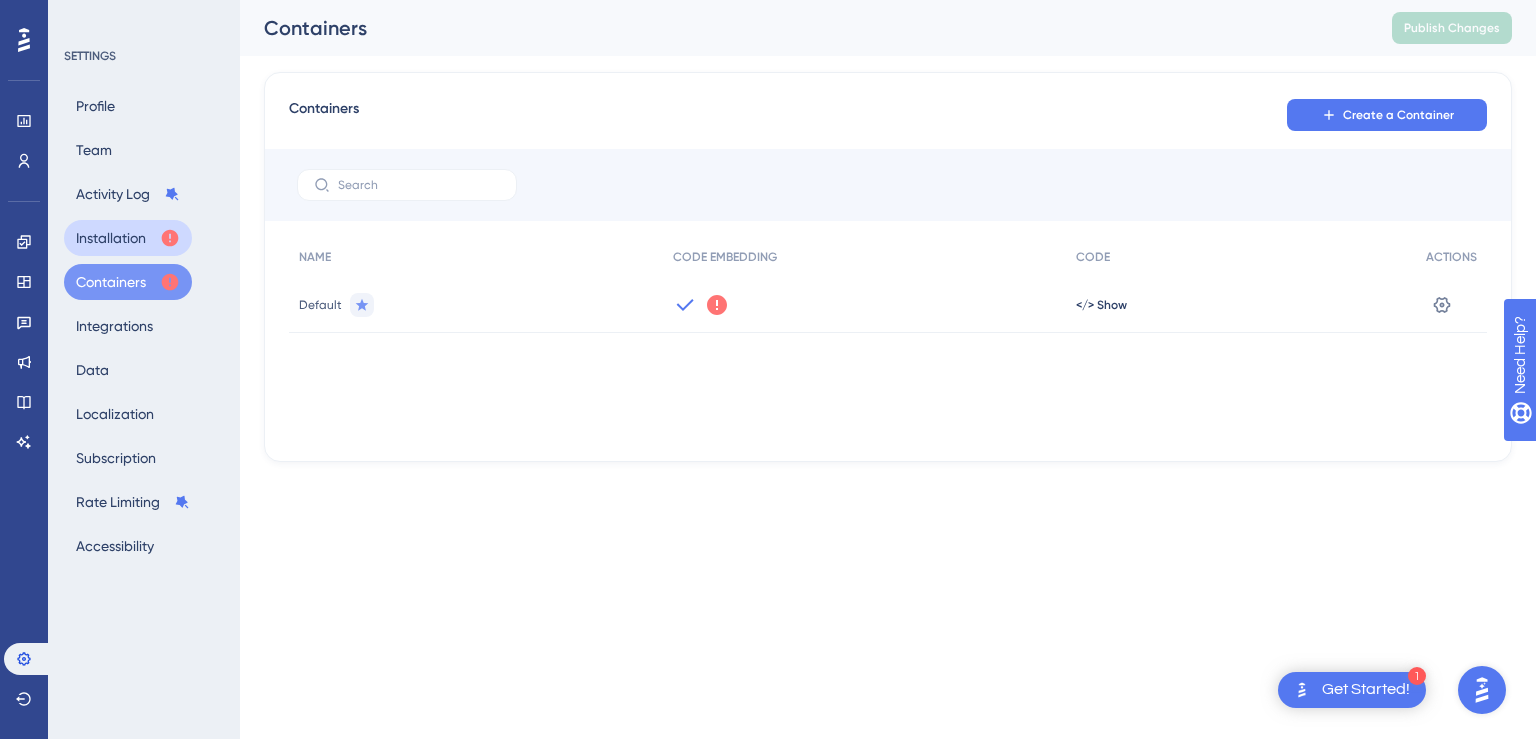 click on "Installation" at bounding box center (128, 238) 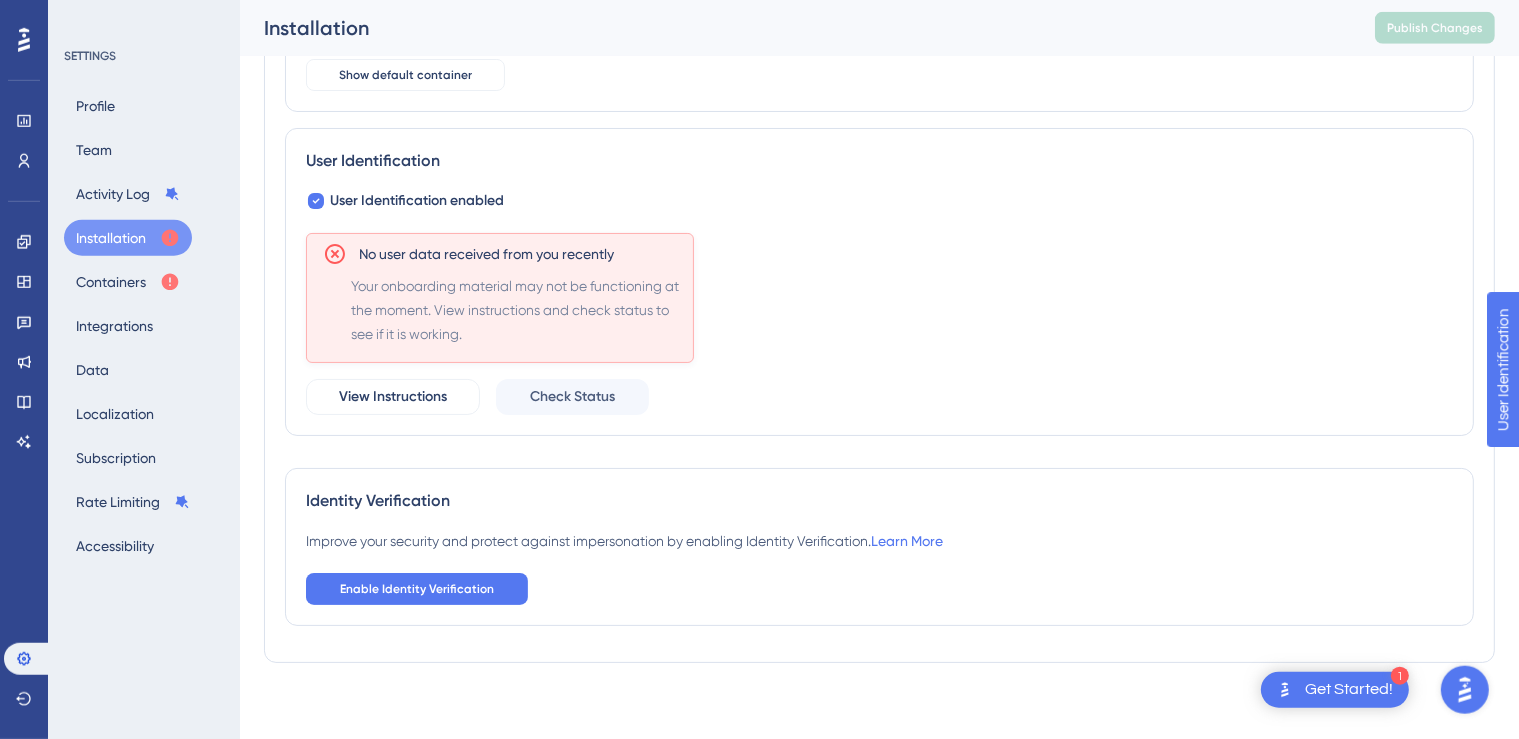 scroll, scrollTop: 228, scrollLeft: 0, axis: vertical 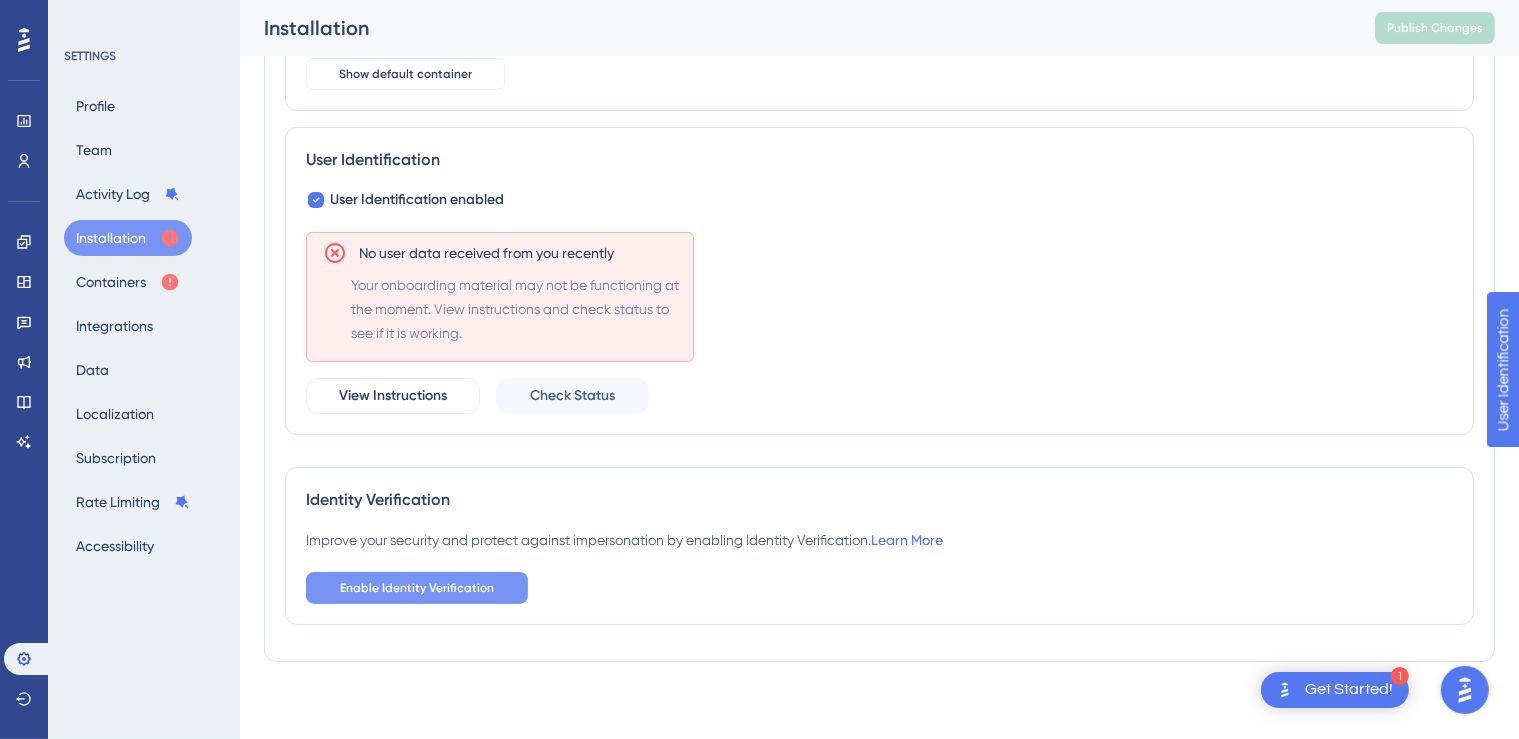 click on "Enable Identity Verification" at bounding box center (417, 588) 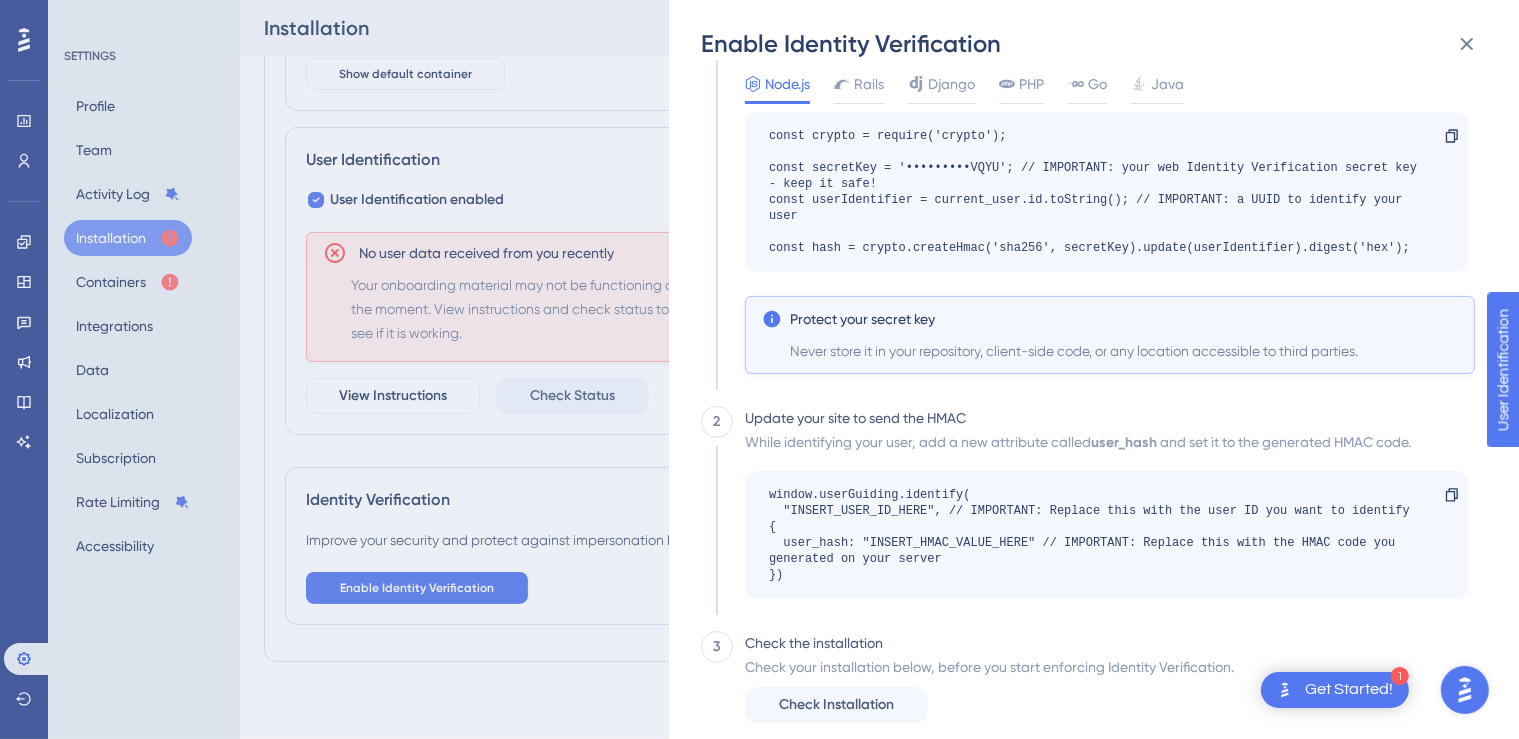 scroll, scrollTop: 250, scrollLeft: 0, axis: vertical 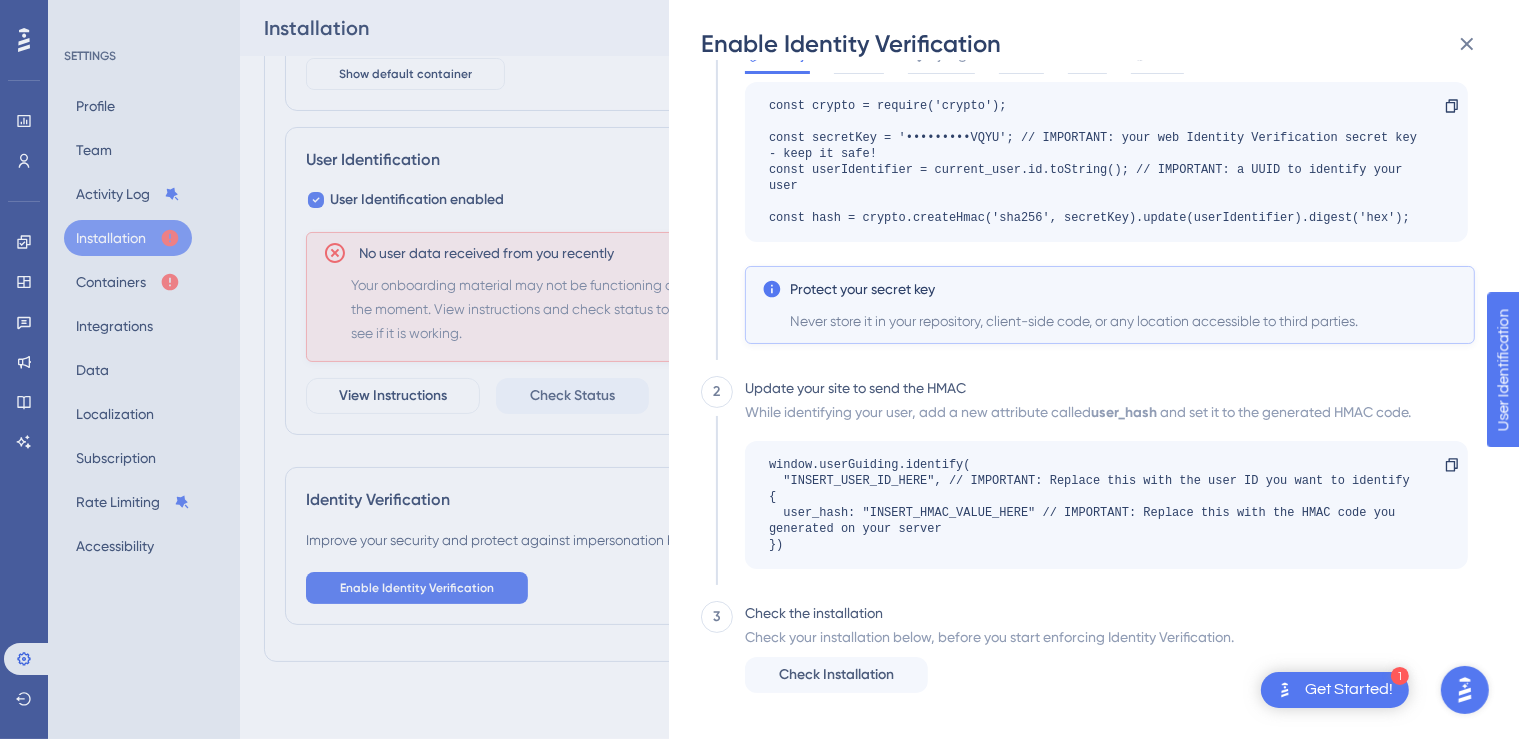click on "window.userGuiding.identify(
"INSERT_USER_ID_HERE", // IMPORTANT: Replace this with the user ID you want to identify
{
user_hash: "INSERT_HMAC_VALUE_HERE" // IMPORTANT: Replace this with the HMAC code you generated on your server
})" at bounding box center [1096, 505] 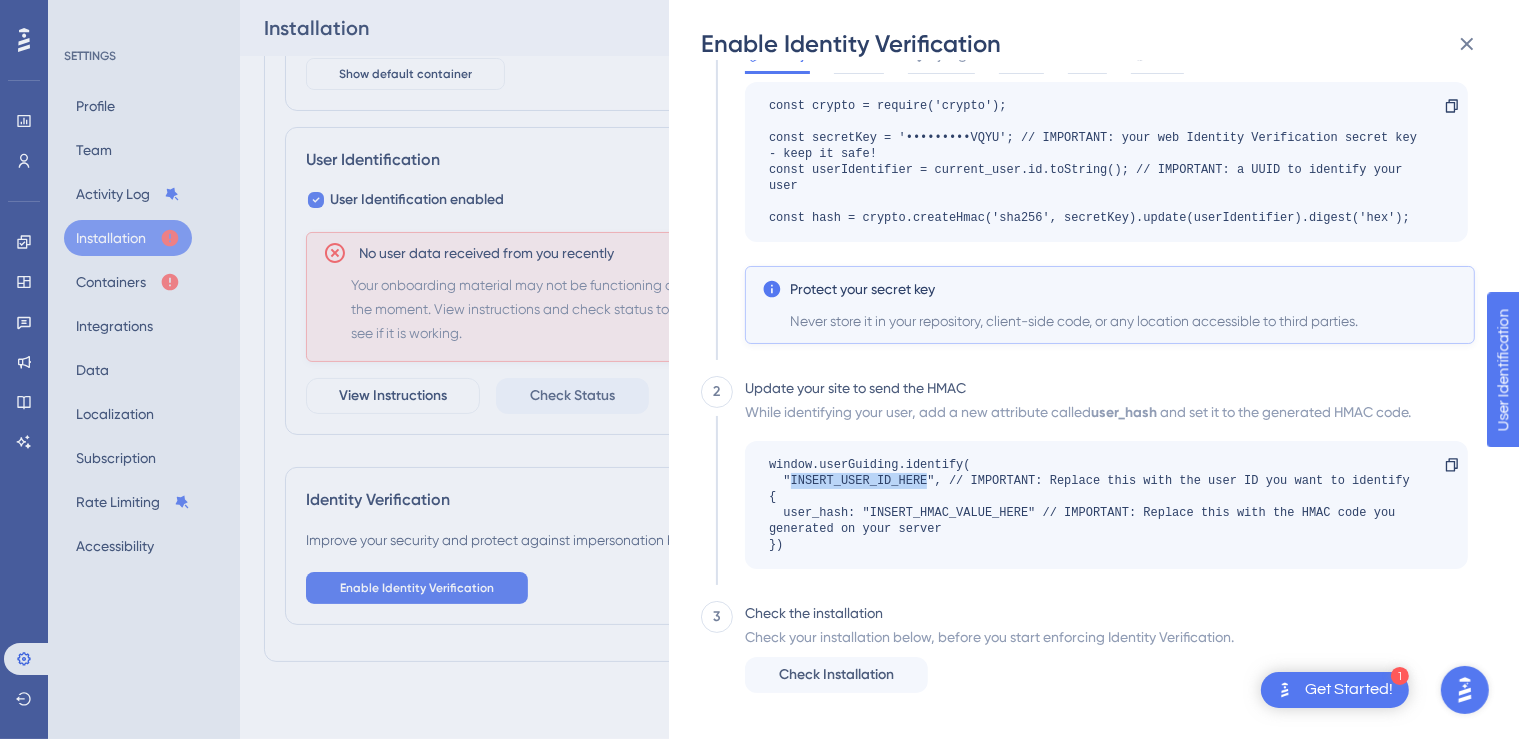 click on "window.userGuiding.identify(
"INSERT_USER_ID_HERE", // IMPORTANT: Replace this with the user ID you want to identify
{
user_hash: "INSERT_HMAC_VALUE_HERE" // IMPORTANT: Replace this with the HMAC code you generated on your server
})" at bounding box center (1096, 505) 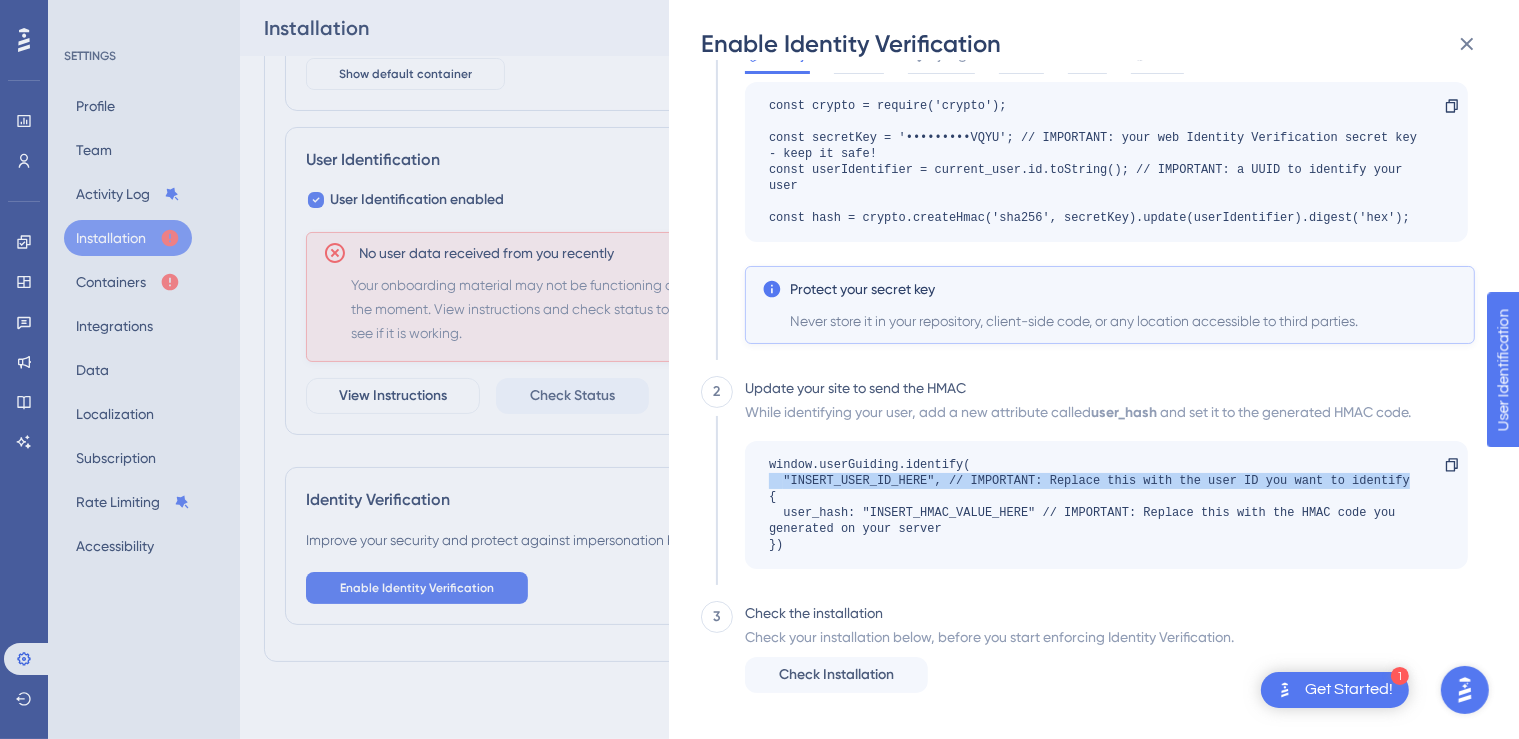 click on "window.userGuiding.identify(
"INSERT_USER_ID_HERE", // IMPORTANT: Replace this with the user ID you want to identify
{
user_hash: "INSERT_HMAC_VALUE_HERE" // IMPORTANT: Replace this with the HMAC code you generated on your server
})" at bounding box center (1096, 505) 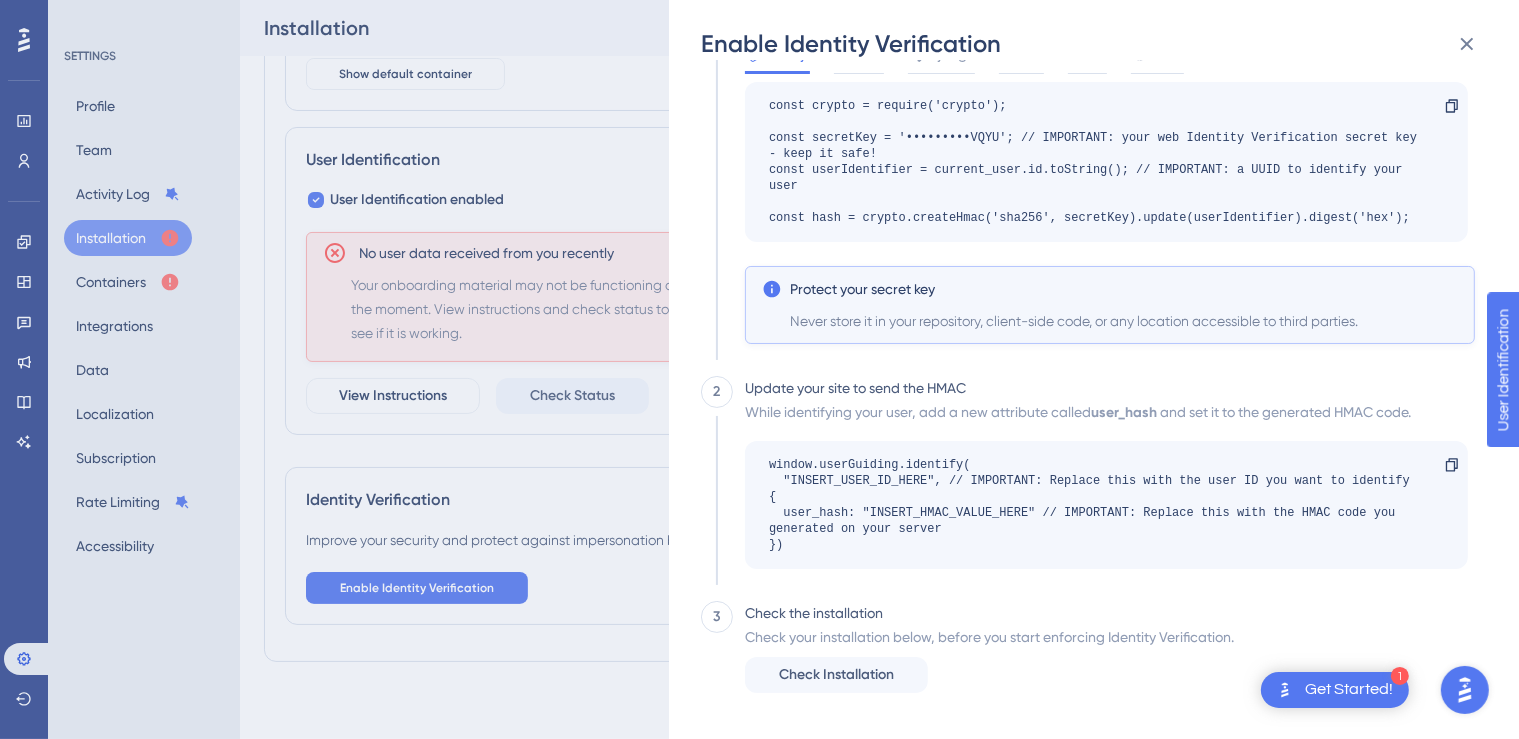click on "window.userGuiding.identify(
"INSERT_USER_ID_HERE", // IMPORTANT: Replace this with the user ID you want to identify
{
user_hash: "INSERT_HMAC_VALUE_HERE" // IMPORTANT: Replace this with the HMAC code you generated on your server
})" at bounding box center [1096, 505] 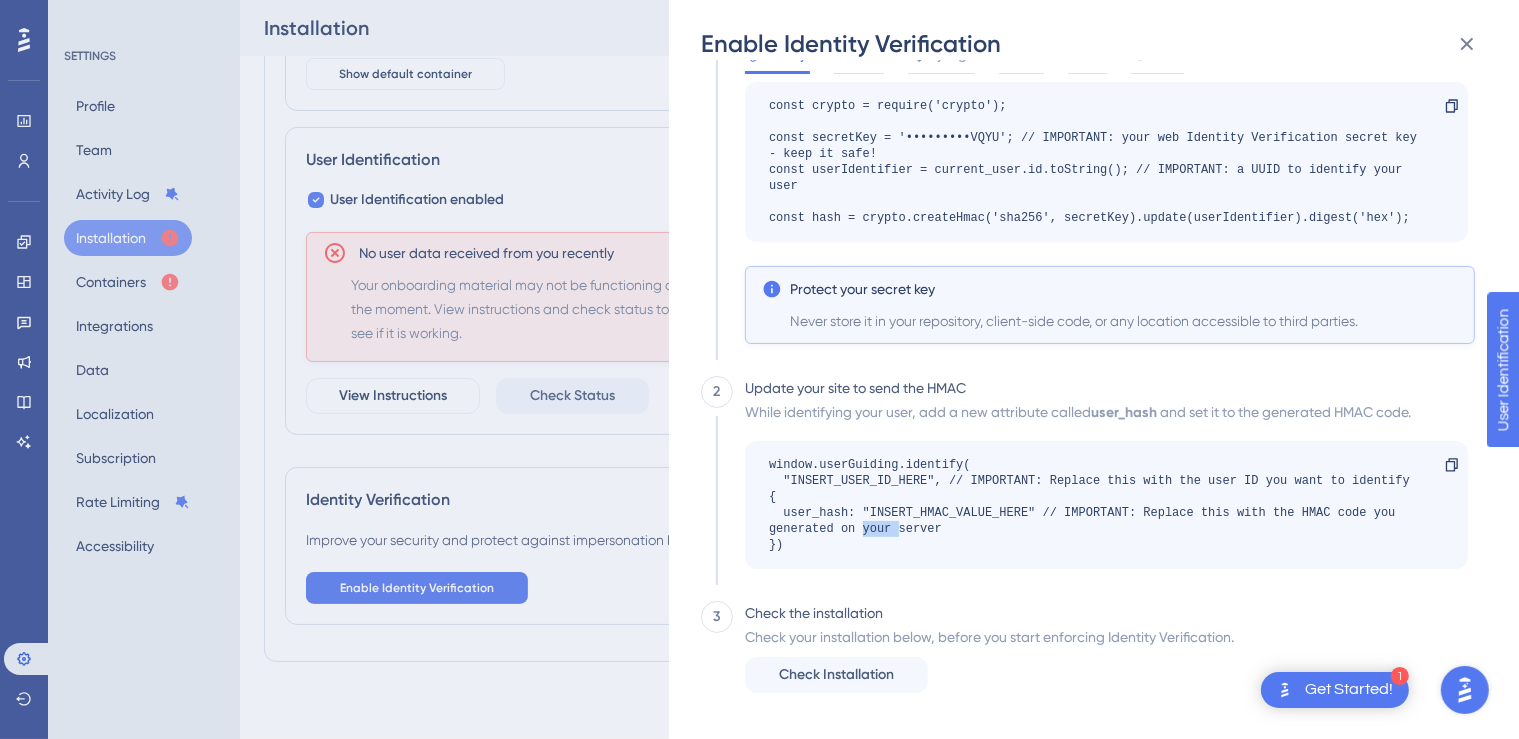 click on "window.userGuiding.identify(
"INSERT_USER_ID_HERE", // IMPORTANT: Replace this with the user ID you want to identify
{
user_hash: "INSERT_HMAC_VALUE_HERE" // IMPORTANT: Replace this with the HMAC code you generated on your server
})" at bounding box center (1096, 505) 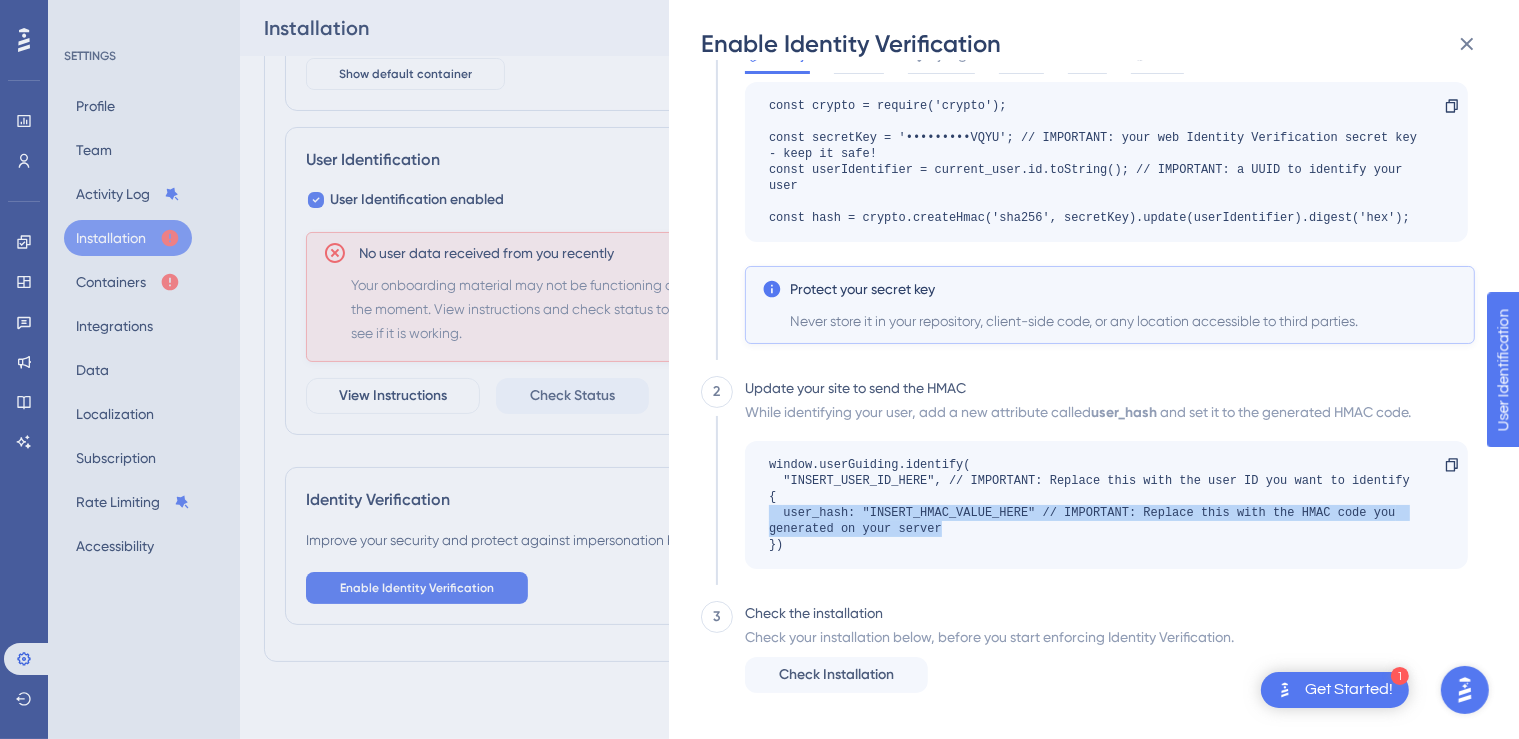 click on "window.userGuiding.identify(
"INSERT_USER_ID_HERE", // IMPORTANT: Replace this with the user ID you want to identify
{
user_hash: "INSERT_HMAC_VALUE_HERE" // IMPORTANT: Replace this with the HMAC code you generated on your server
})" at bounding box center (1096, 505) 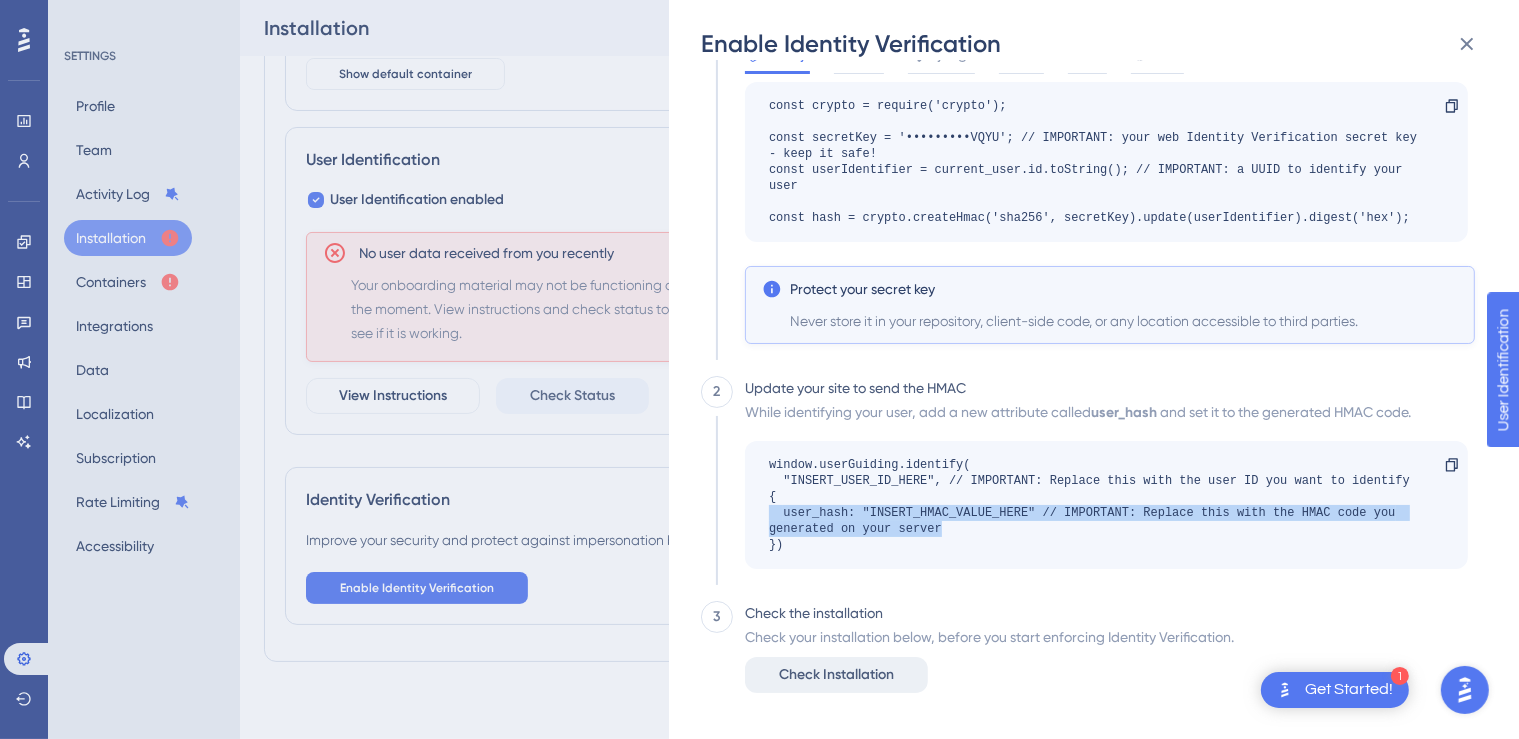 click on "Check Installation" at bounding box center (836, 675) 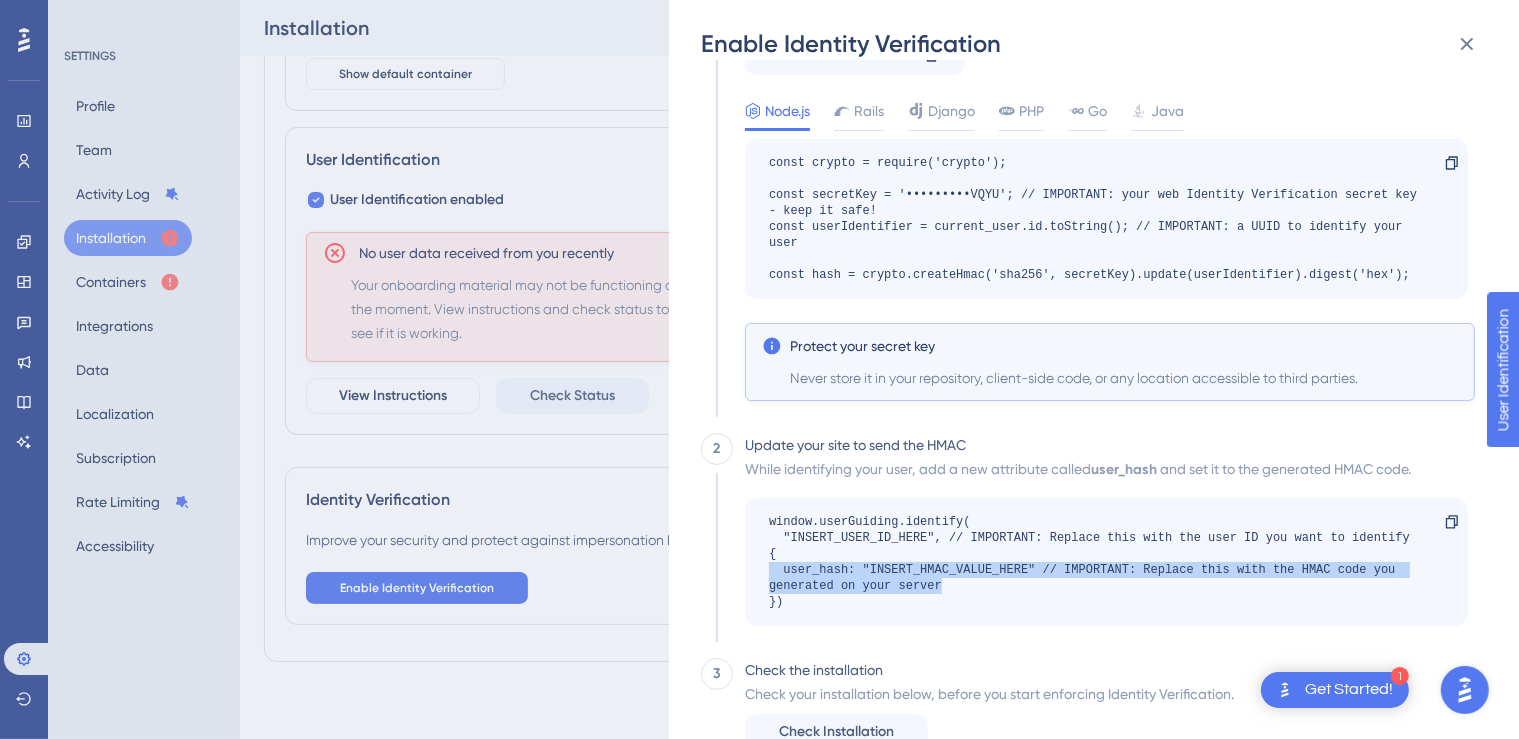 scroll, scrollTop: 0, scrollLeft: 0, axis: both 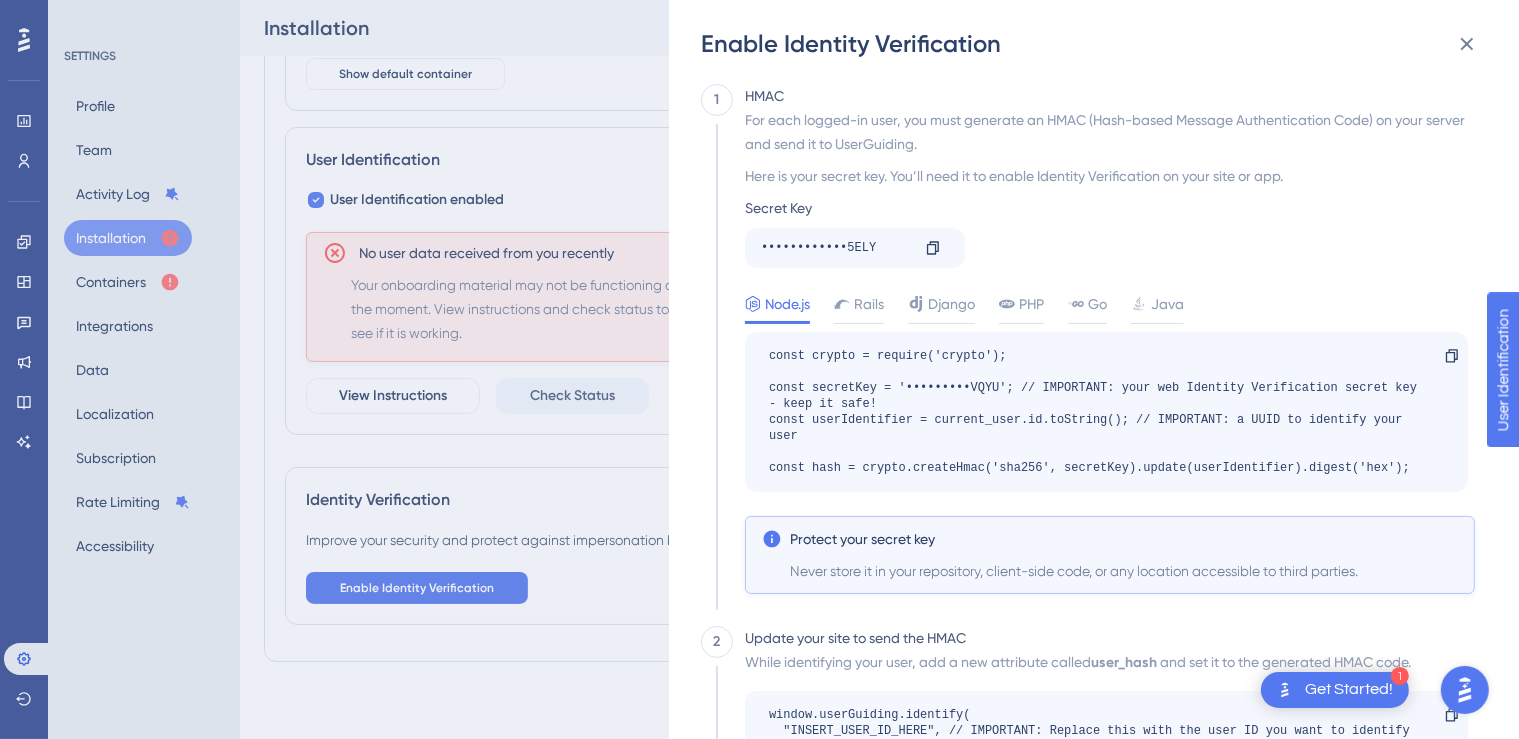click on "const crypto = require('crypto');
const secretKey = '•••••••••VQYU'; // IMPORTANT: your web Identity Verification secret key - keep it safe!
const userIdentifier = current_user.id.toString(); // IMPORTANT: a UUID to identify your user
const hash = crypto.createHmac('sha256', secretKey).update(userIdentifier).digest('hex');" at bounding box center [1096, 412] 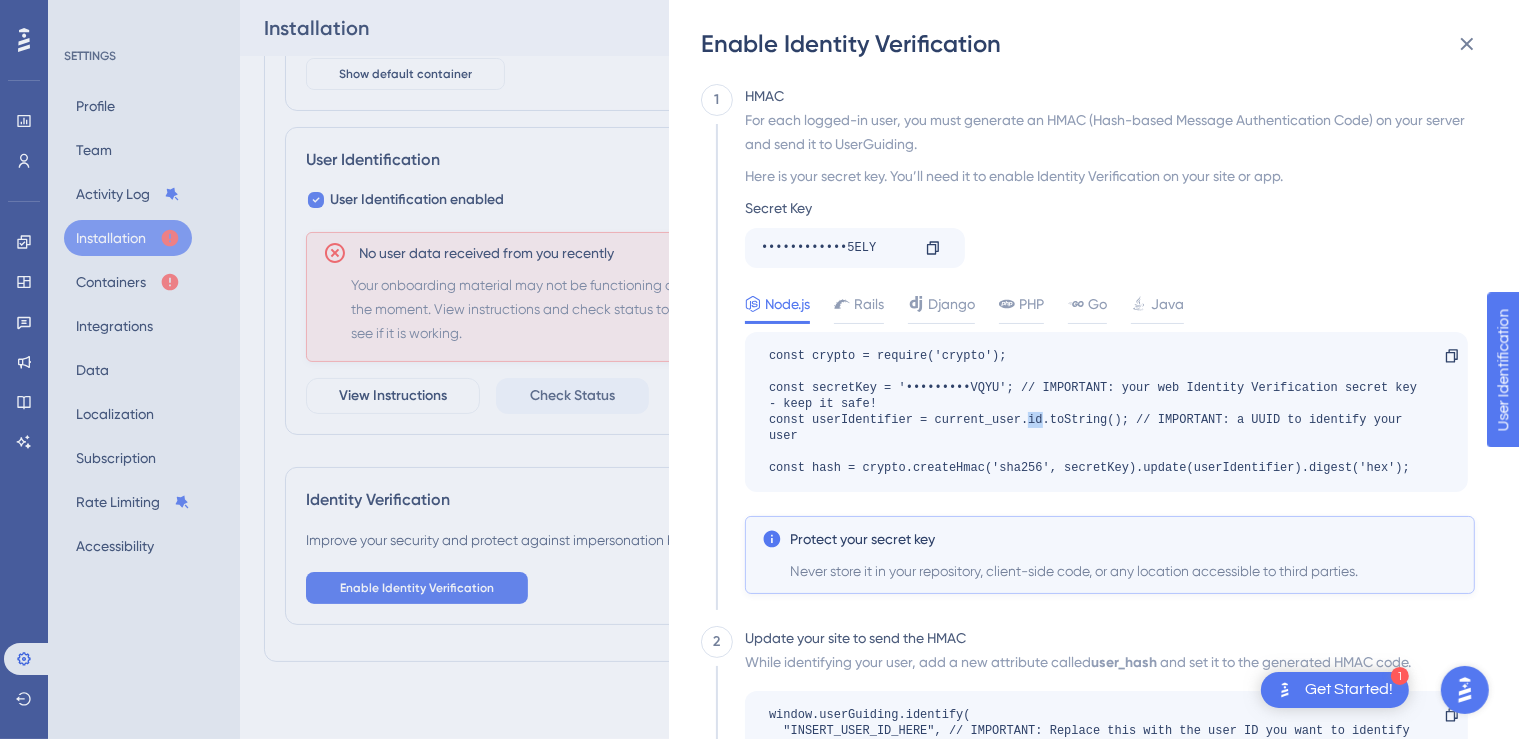 click on "const crypto = require('crypto');
const secretKey = '•••••••••VQYU'; // IMPORTANT: your web Identity Verification secret key - keep it safe!
const userIdentifier = current_user.id.toString(); // IMPORTANT: a UUID to identify your user
const hash = crypto.createHmac('sha256', secretKey).update(userIdentifier).digest('hex');" at bounding box center [1096, 412] 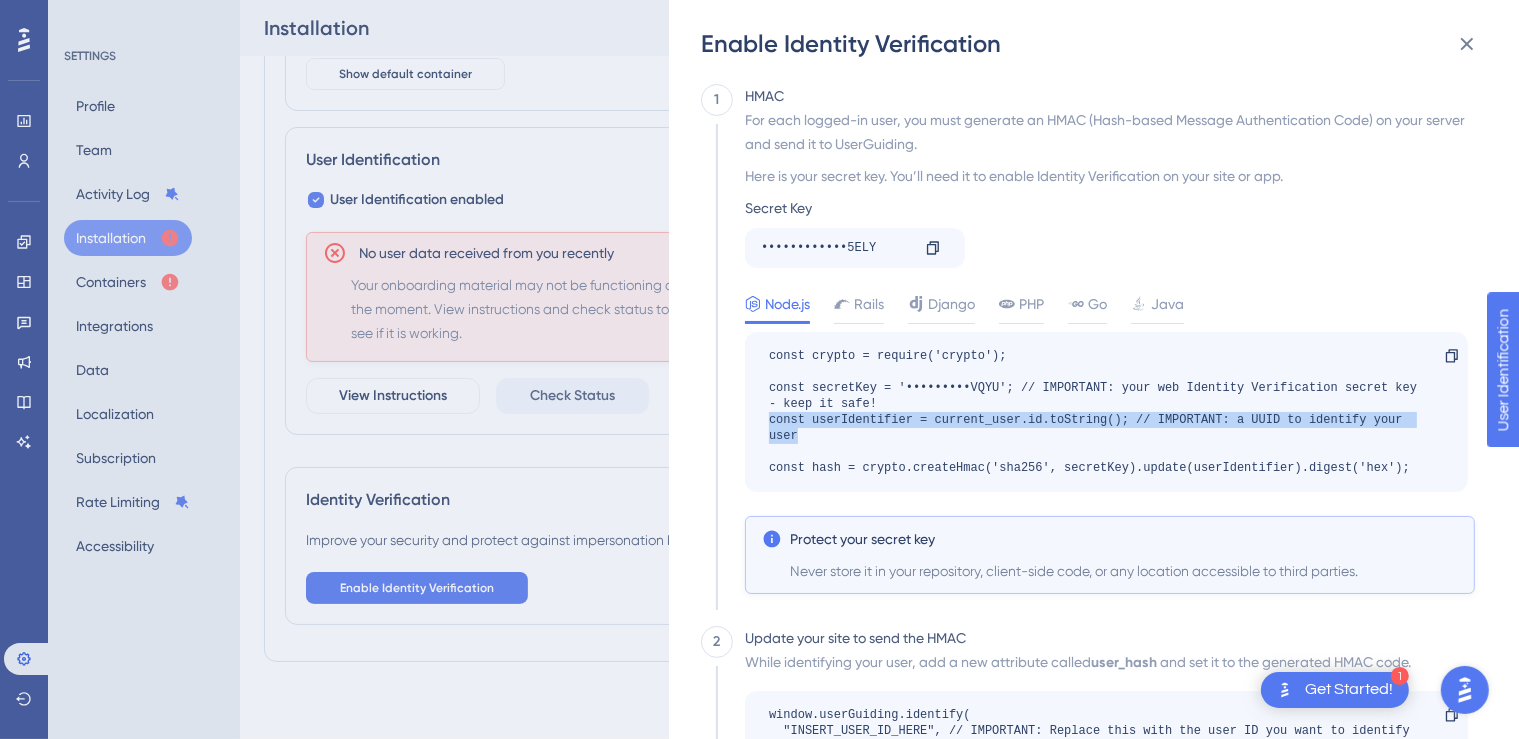 click on "const crypto = require('crypto');
const secretKey = '•••••••••VQYU'; // IMPORTANT: your web Identity Verification secret key - keep it safe!
const userIdentifier = current_user.id.toString(); // IMPORTANT: a UUID to identify your user
const hash = crypto.createHmac('sha256', secretKey).update(userIdentifier).digest('hex');" at bounding box center [1096, 412] 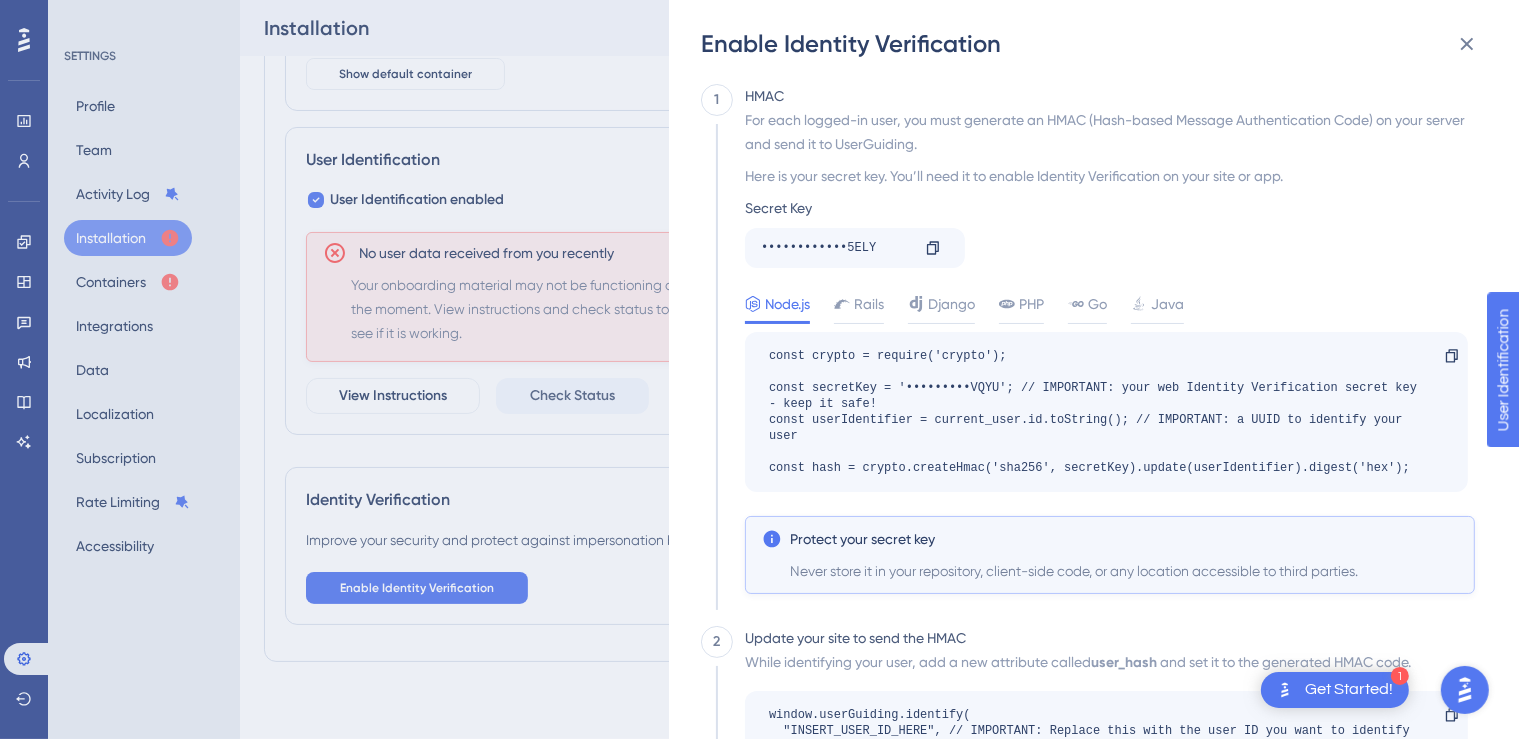 click on "const crypto = require('crypto');
const secretKey = '•••••••••VQYU'; // IMPORTANT: your web Identity Verification secret key - keep it safe!
const userIdentifier = current_user.id.toString(); // IMPORTANT: a UUID to identify your user
const hash = crypto.createHmac('sha256', secretKey).update(userIdentifier).digest('hex');" at bounding box center [1096, 412] 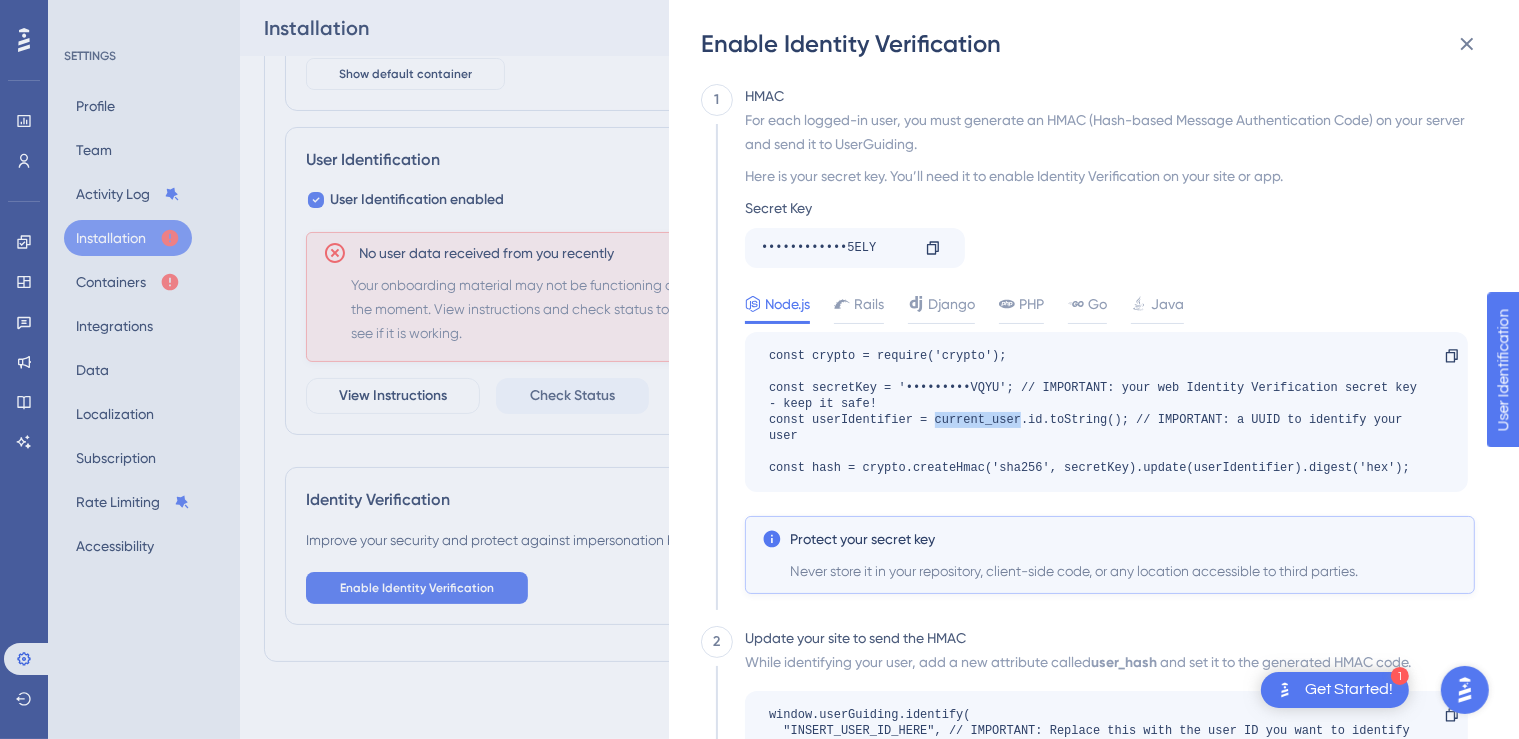 click on "const crypto = require('crypto');
const secretKey = '•••••••••VQYU'; // IMPORTANT: your web Identity Verification secret key - keep it safe!
const userIdentifier = current_user.id.toString(); // IMPORTANT: a UUID to identify your user
const hash = crypto.createHmac('sha256', secretKey).update(userIdentifier).digest('hex');" at bounding box center (1096, 412) 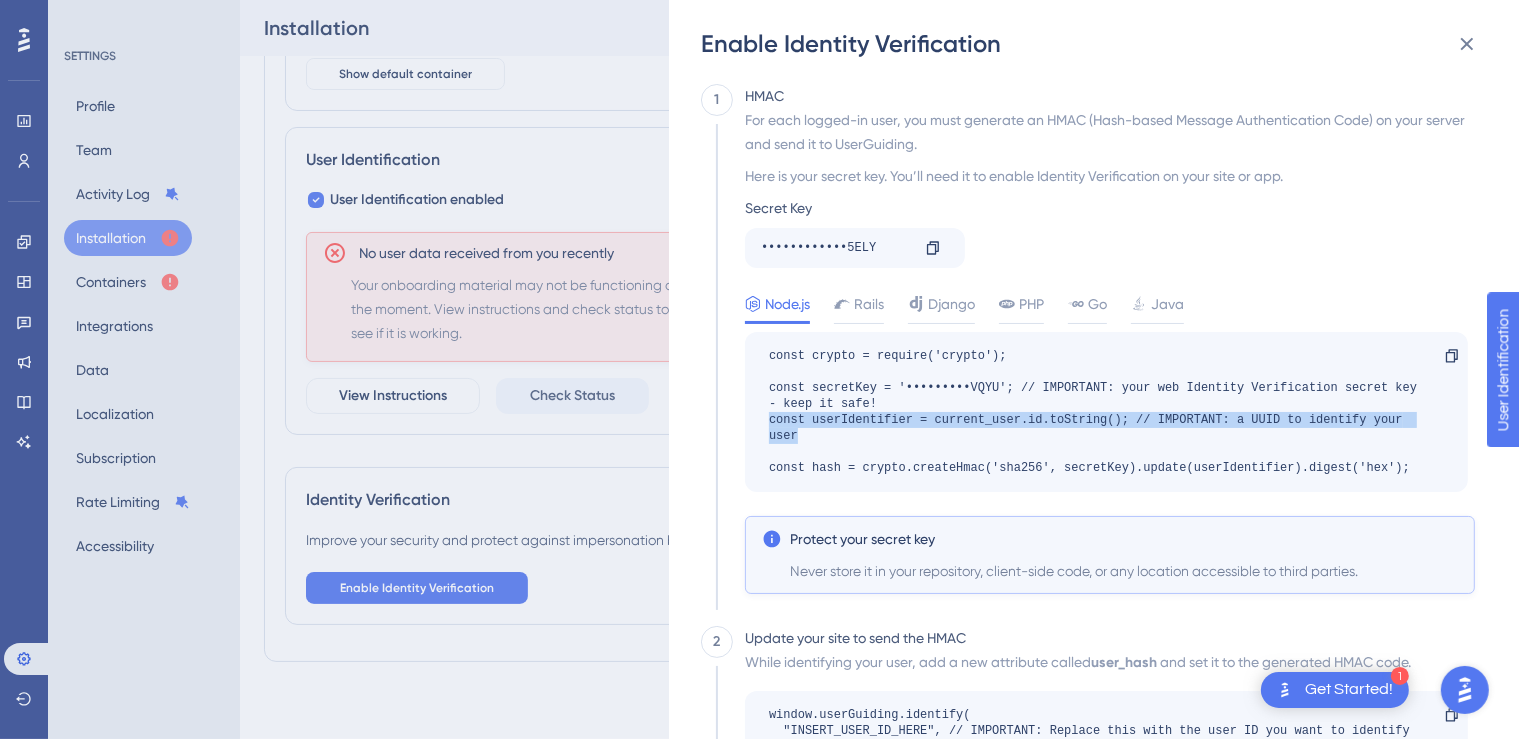 click on "const crypto = require('crypto');
const secretKey = '•••••••••VQYU'; // IMPORTANT: your web Identity Verification secret key - keep it safe!
const userIdentifier = current_user.id.toString(); // IMPORTANT: a UUID to identify your user
const hash = crypto.createHmac('sha256', secretKey).update(userIdentifier).digest('hex');" at bounding box center (1096, 412) 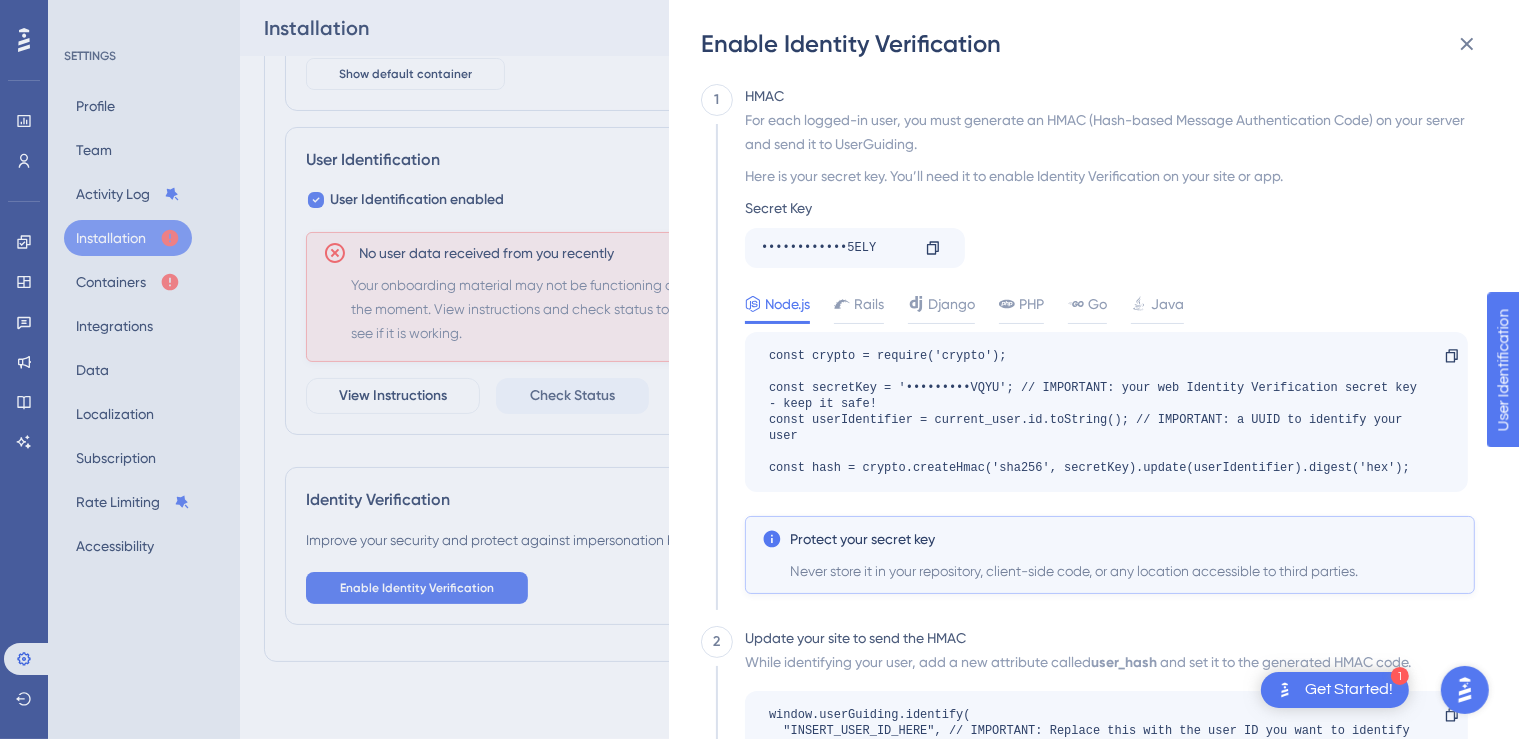 click on "const crypto = require('crypto');
const secretKey = '•••••••••VQYU'; // IMPORTANT: your web Identity Verification secret key - keep it safe!
const userIdentifier = current_user.id.toString(); // IMPORTANT: a UUID to identify your user
const hash = crypto.createHmac('sha256', secretKey).update(userIdentifier).digest('hex');" at bounding box center [1096, 412] 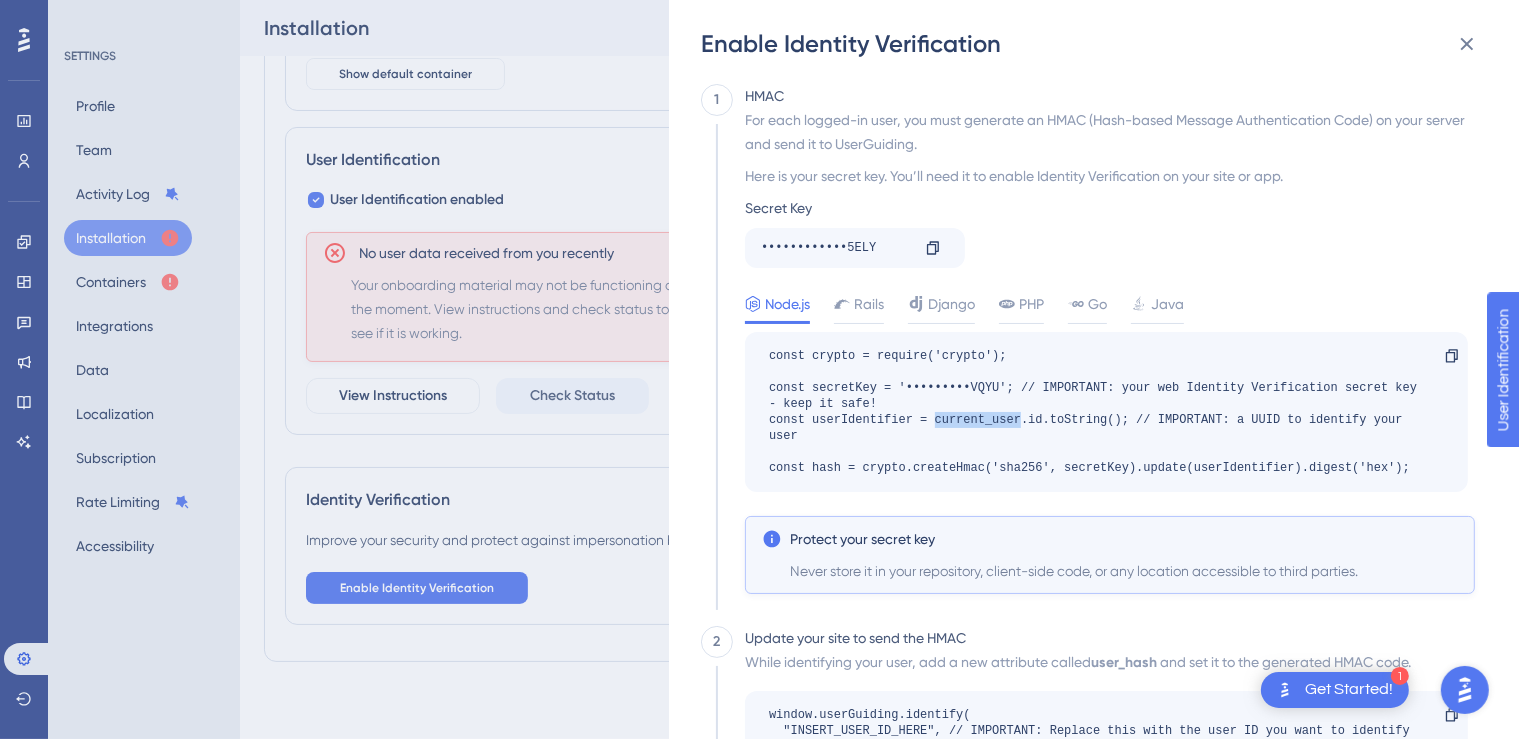 click on "const crypto = require('crypto');
const secretKey = '•••••••••VQYU'; // IMPORTANT: your web Identity Verification secret key - keep it safe!
const userIdentifier = current_user.id.toString(); // IMPORTANT: a UUID to identify your user
const hash = crypto.createHmac('sha256', secretKey).update(userIdentifier).digest('hex');" at bounding box center [1096, 412] 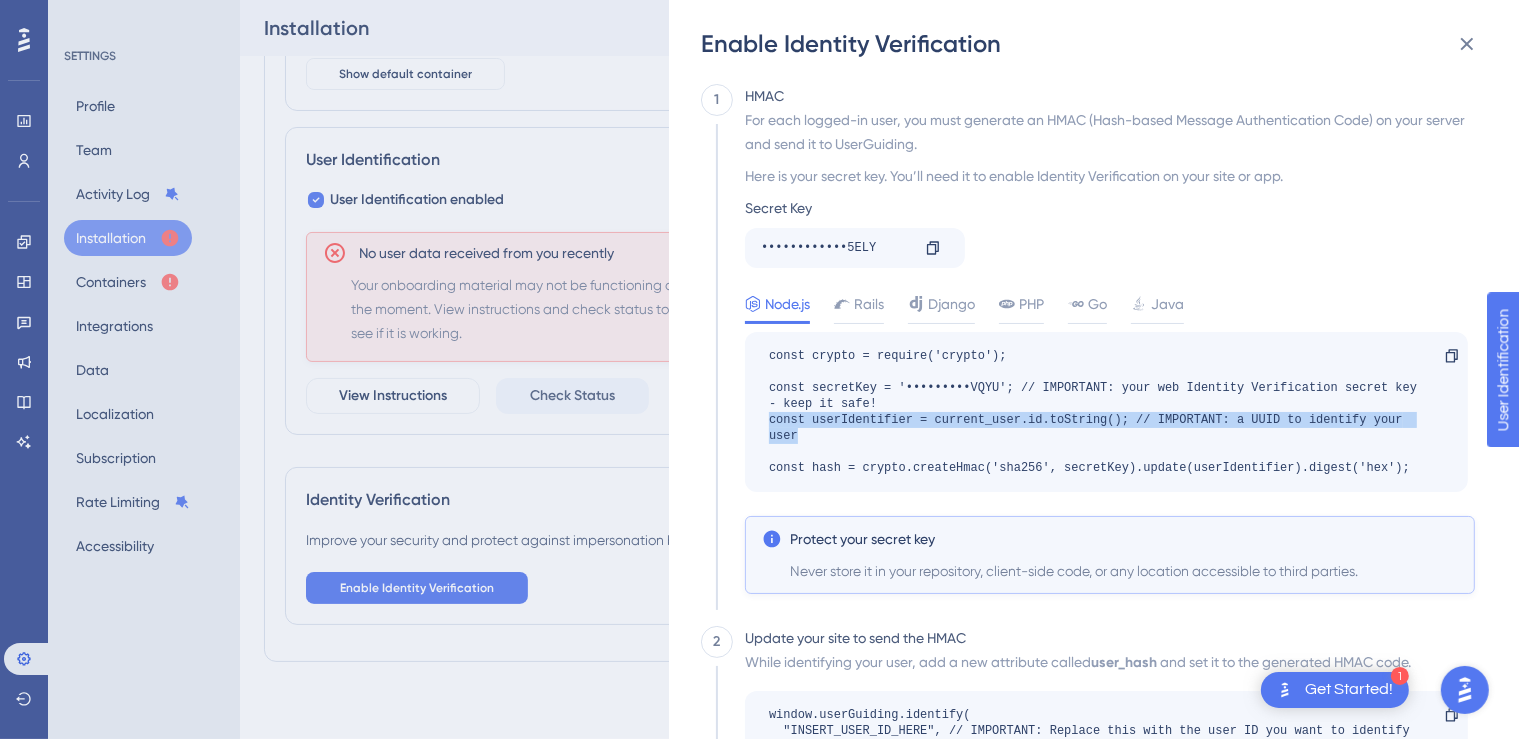 click on "const crypto = require('crypto');
const secretKey = '•••••••••VQYU'; // IMPORTANT: your web Identity Verification secret key - keep it safe!
const userIdentifier = current_user.id.toString(); // IMPORTANT: a UUID to identify your user
const hash = crypto.createHmac('sha256', secretKey).update(userIdentifier).digest('hex');" at bounding box center [1096, 412] 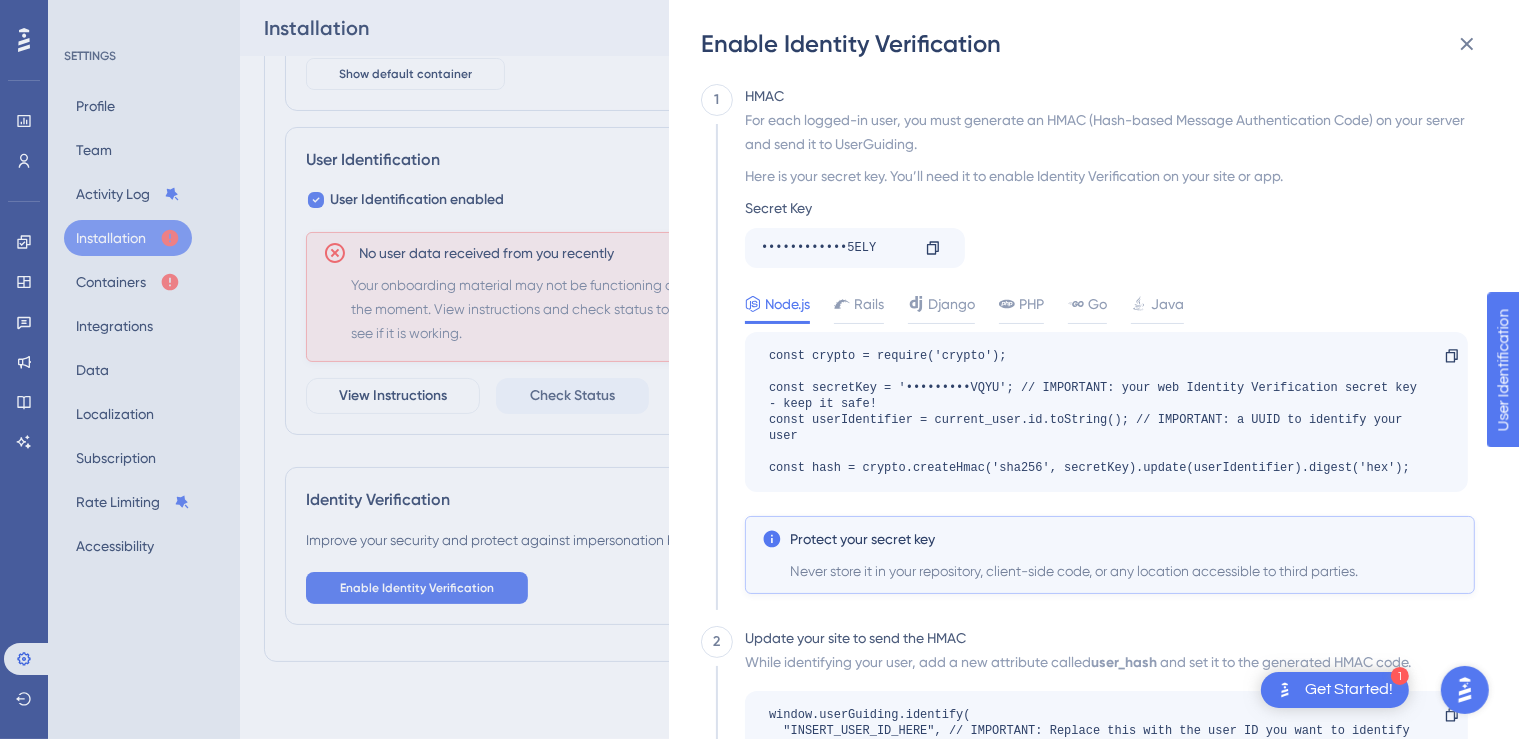 click on "const crypto = require('crypto');
const secretKey = '•••••••••VQYU'; // IMPORTANT: your web Identity Verification secret key - keep it safe!
const userIdentifier = current_user.id.toString(); // IMPORTANT: a UUID to identify your user
const hash = crypto.createHmac('sha256', secretKey).update(userIdentifier).digest('hex');" at bounding box center [1096, 412] 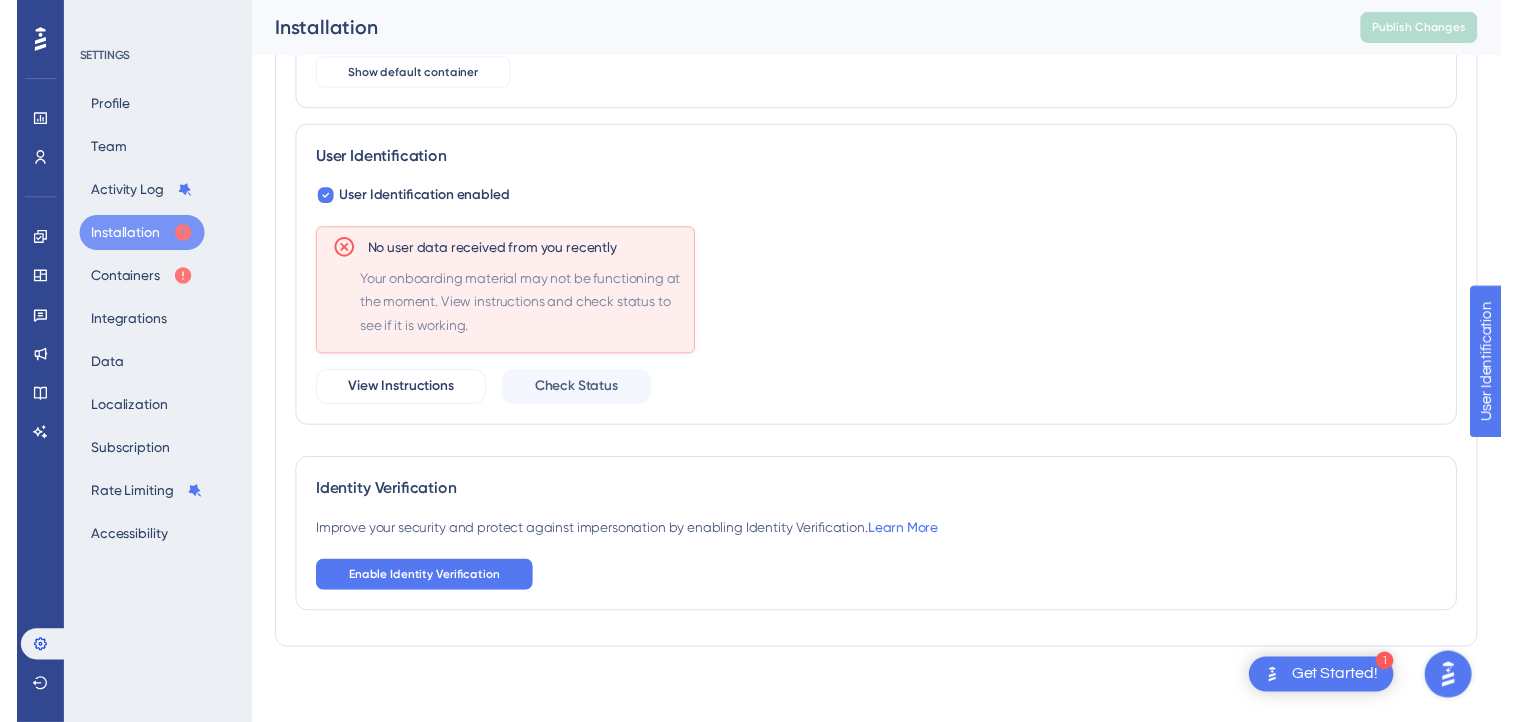 scroll, scrollTop: 0, scrollLeft: 0, axis: both 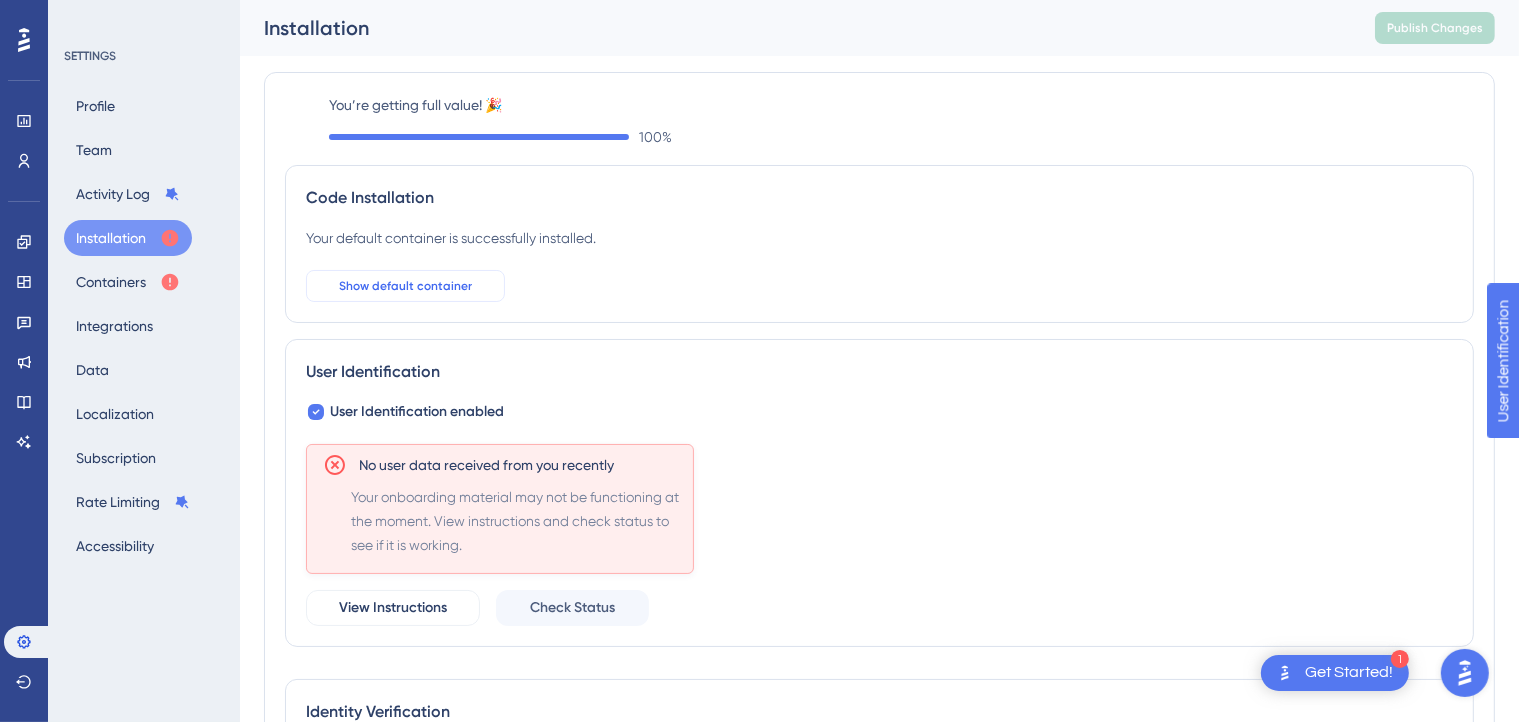 click on "Show default container" at bounding box center (405, 286) 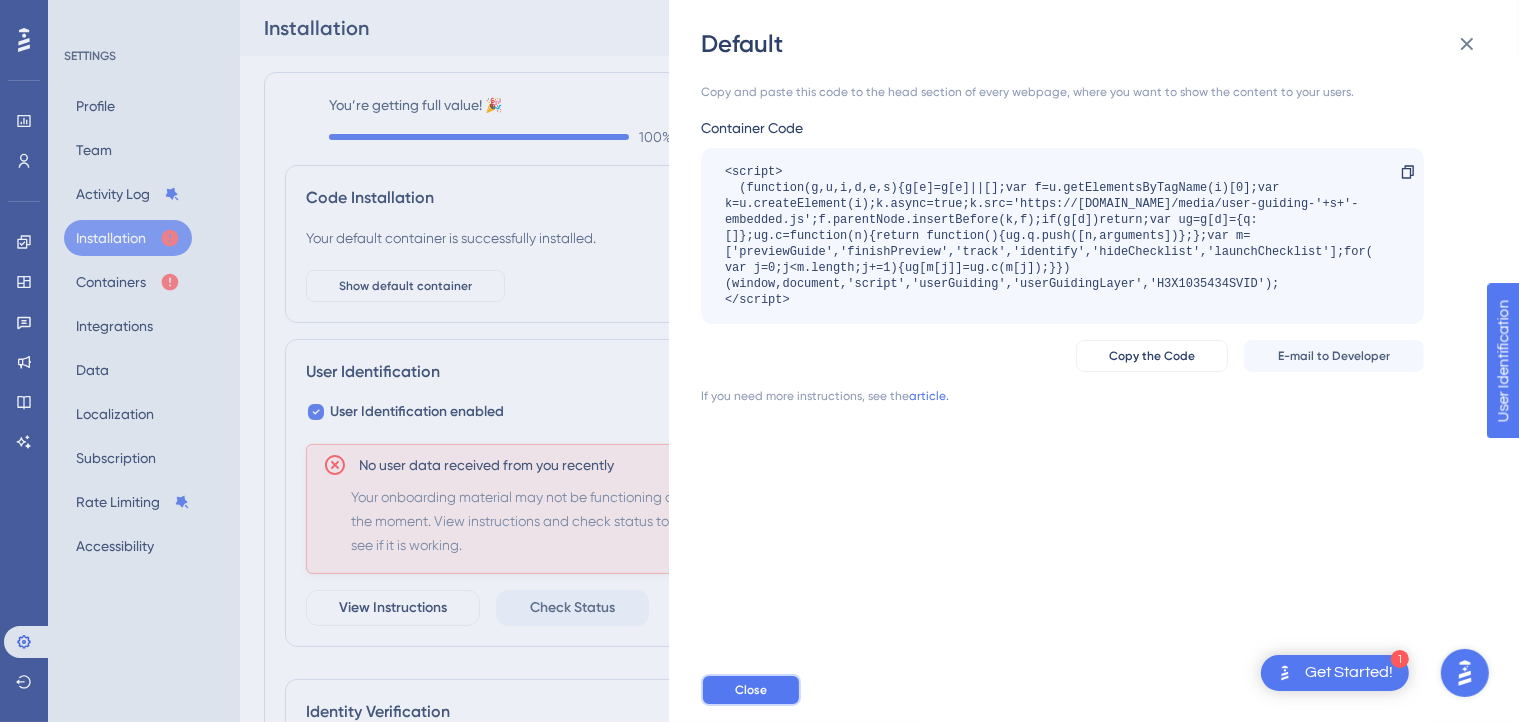 click on "Close" at bounding box center (751, 690) 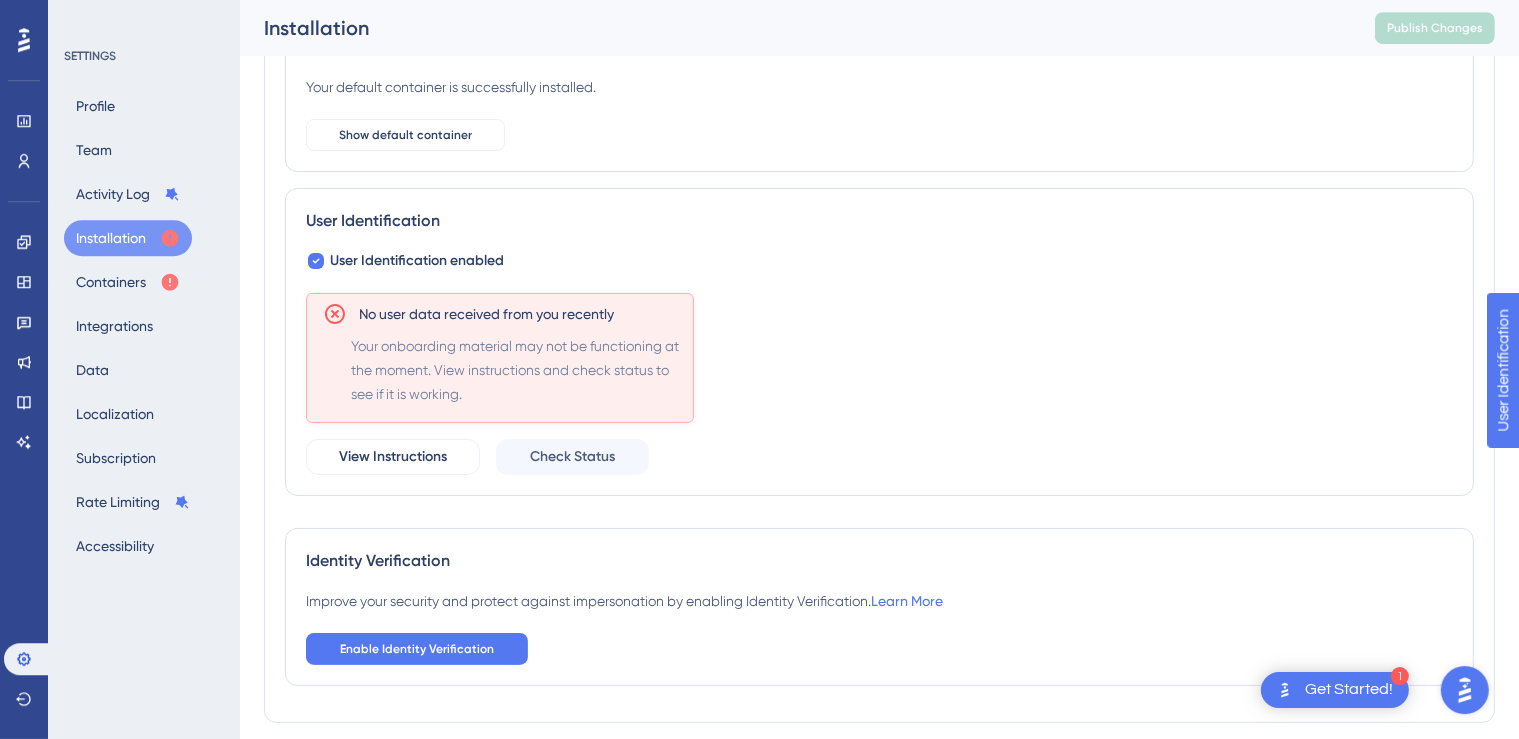 scroll, scrollTop: 228, scrollLeft: 0, axis: vertical 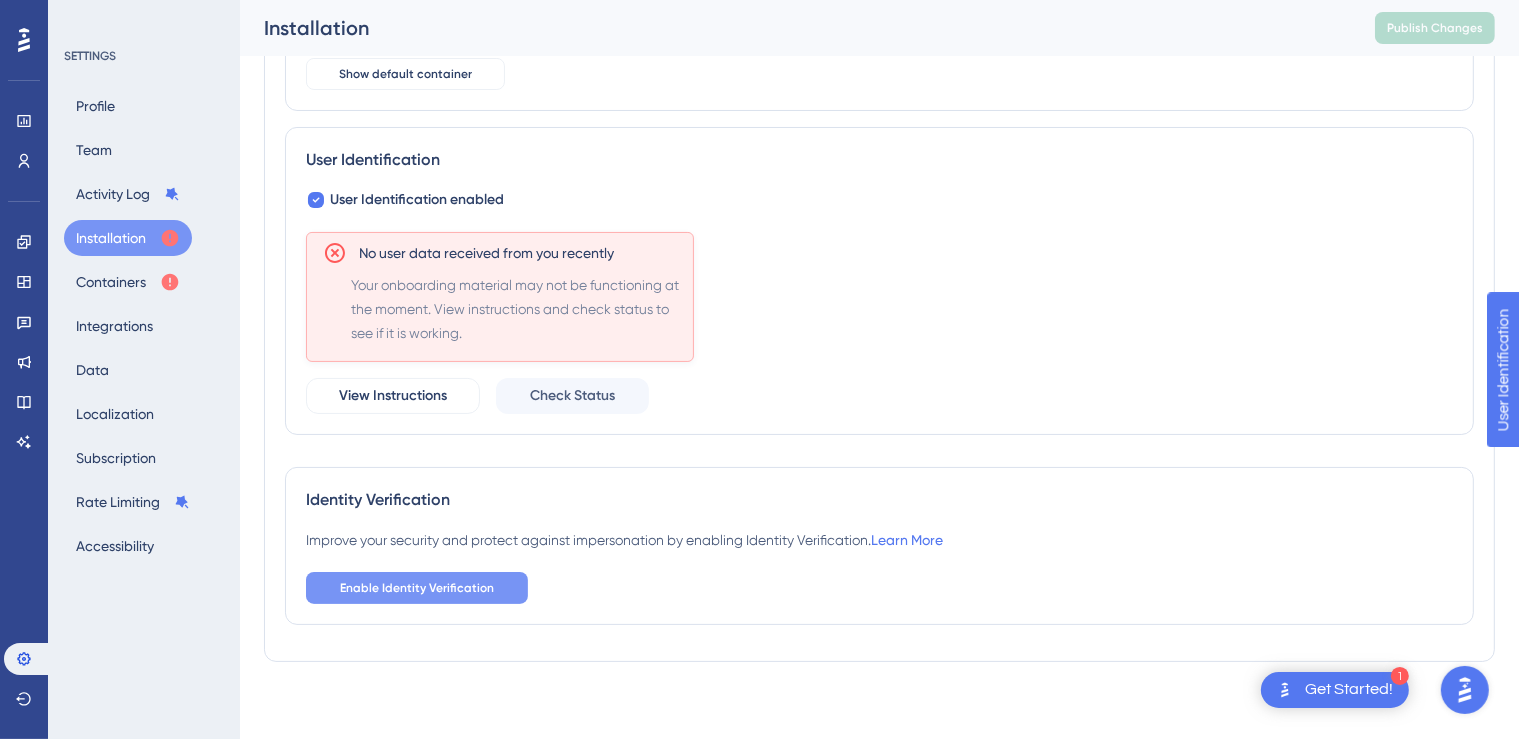 click on "Enable Identity Verification" at bounding box center (417, 588) 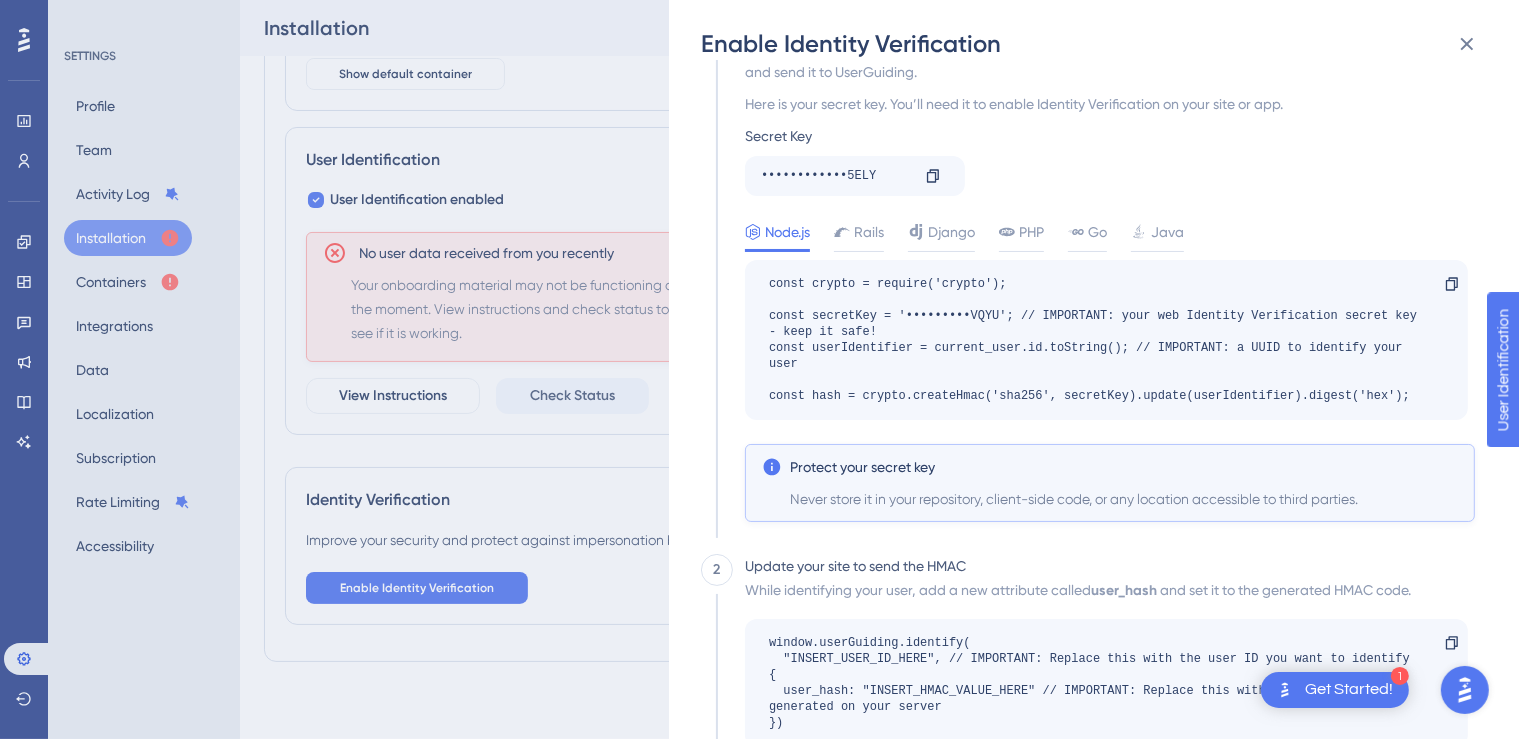 scroll, scrollTop: 110, scrollLeft: 0, axis: vertical 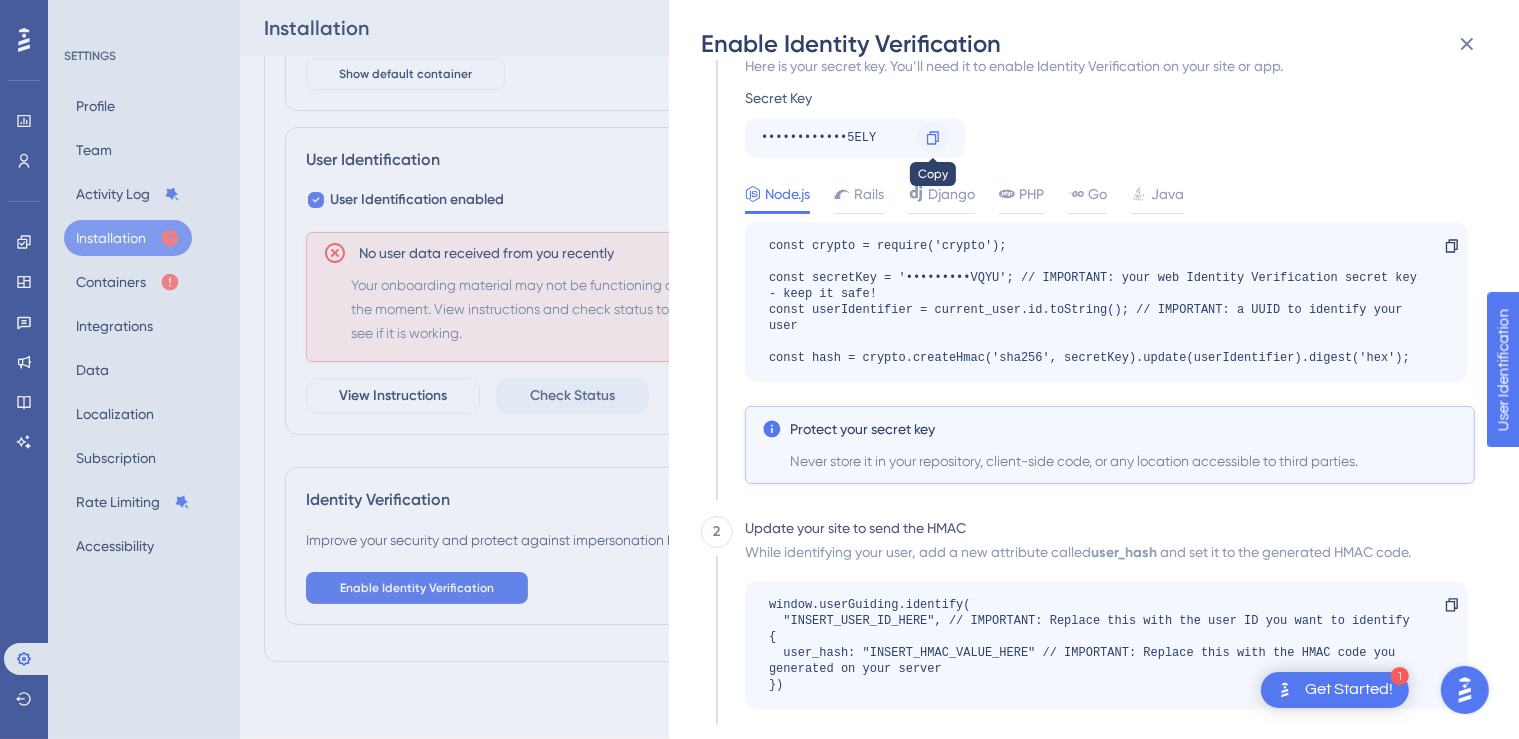 click at bounding box center [933, 138] 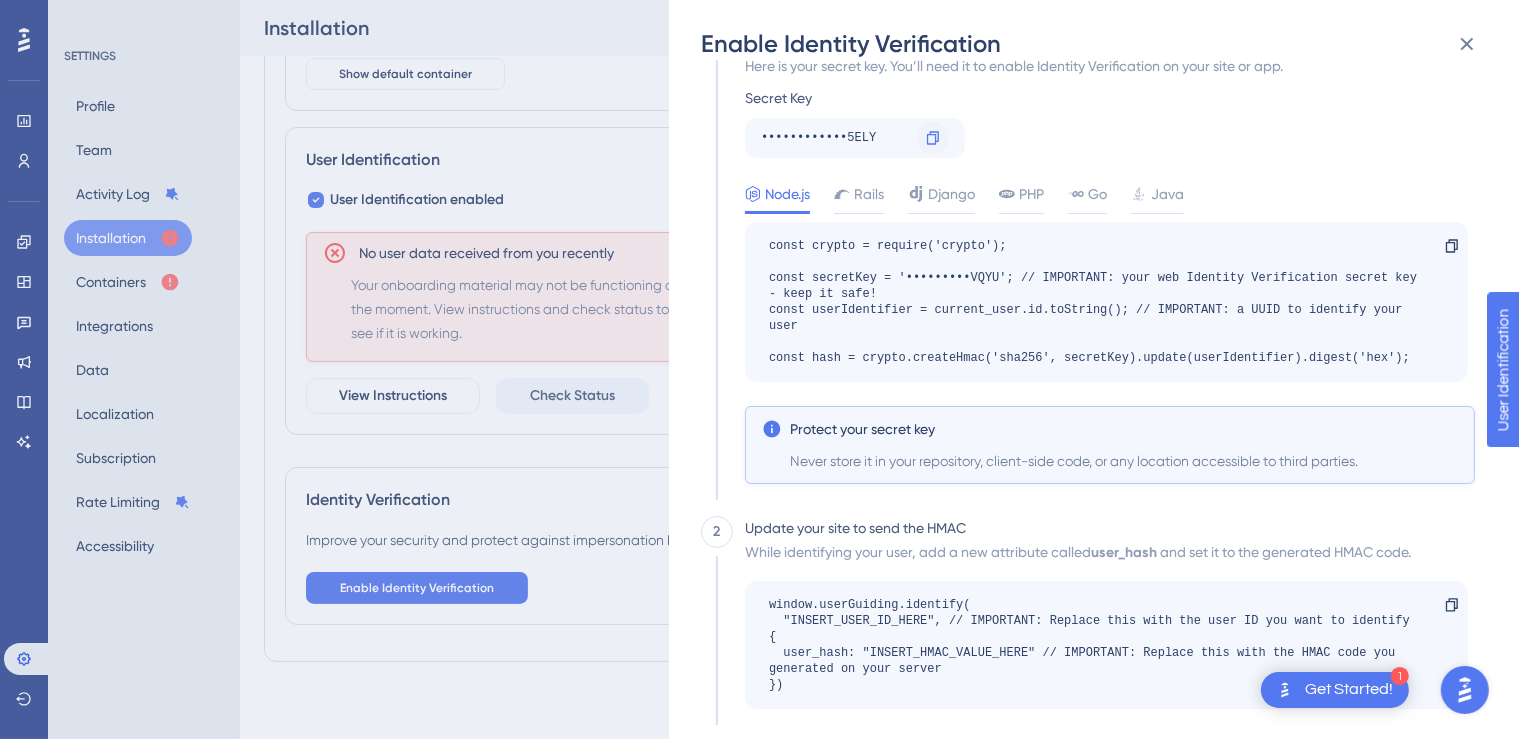 click at bounding box center [933, 138] 